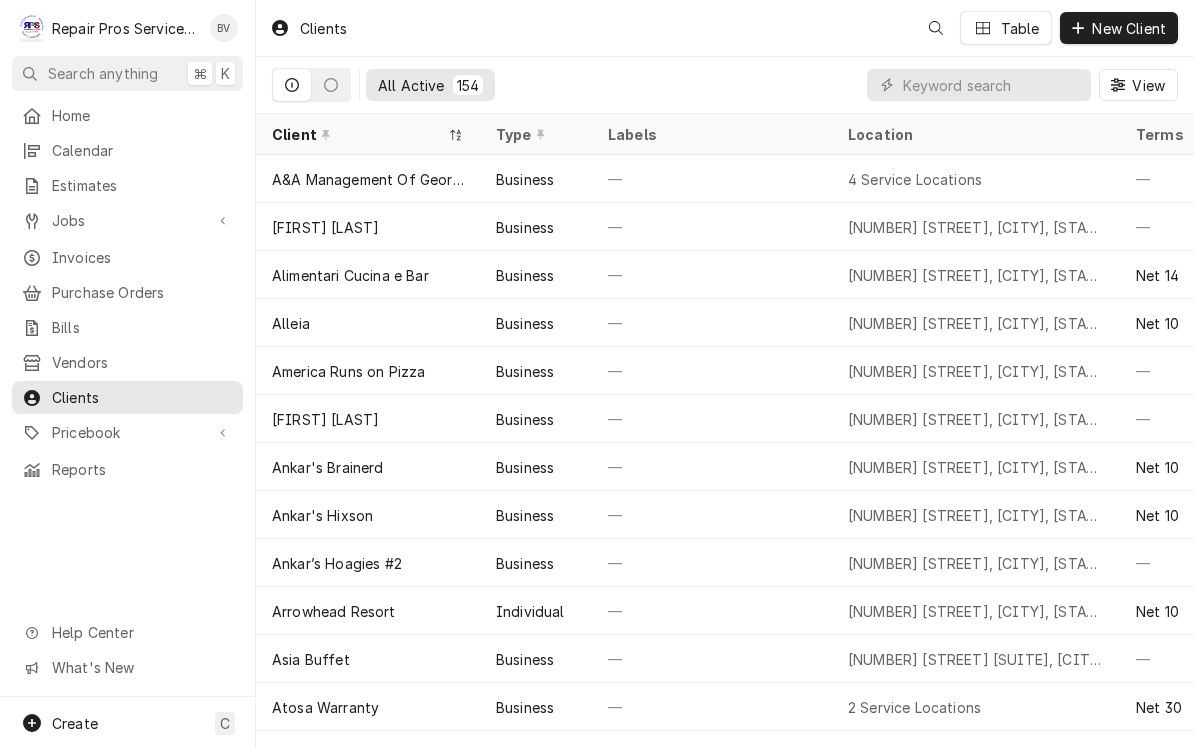 scroll, scrollTop: 0, scrollLeft: 0, axis: both 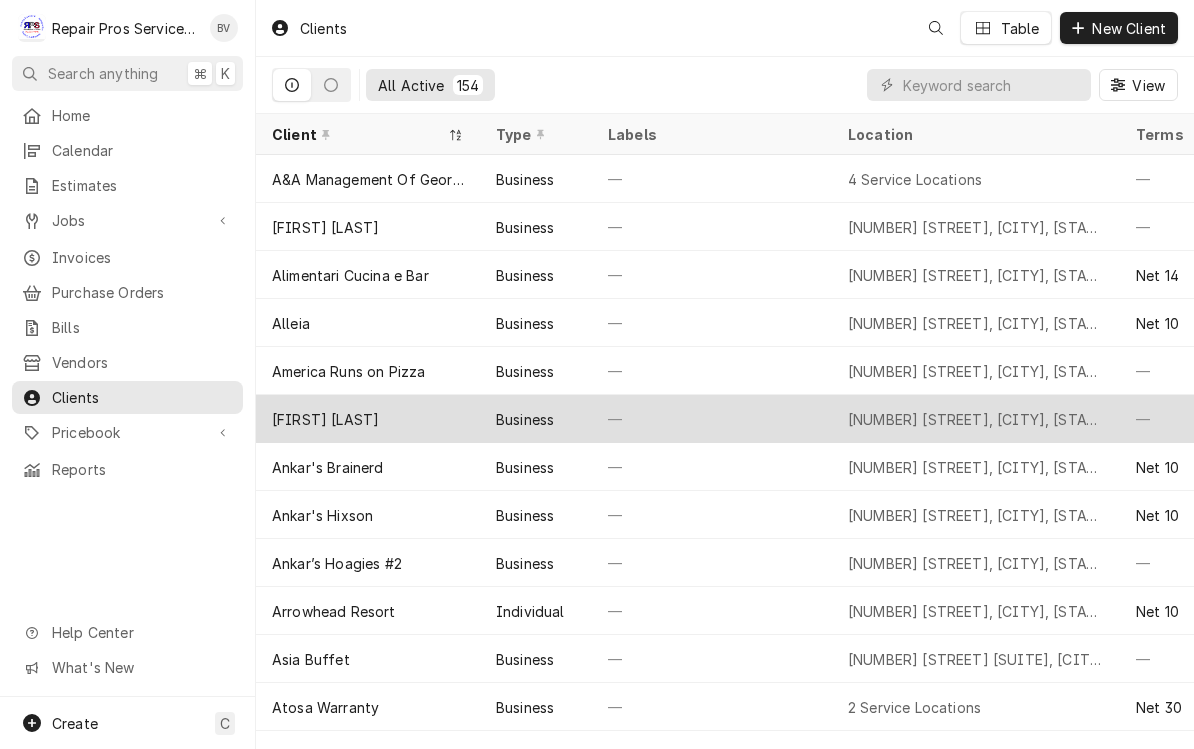 click on "Angella Cho Business — 2265 Running Brook Ln, Ooltewah, TN 37363 — — May 17, 2024" at bounding box center (904, 419) 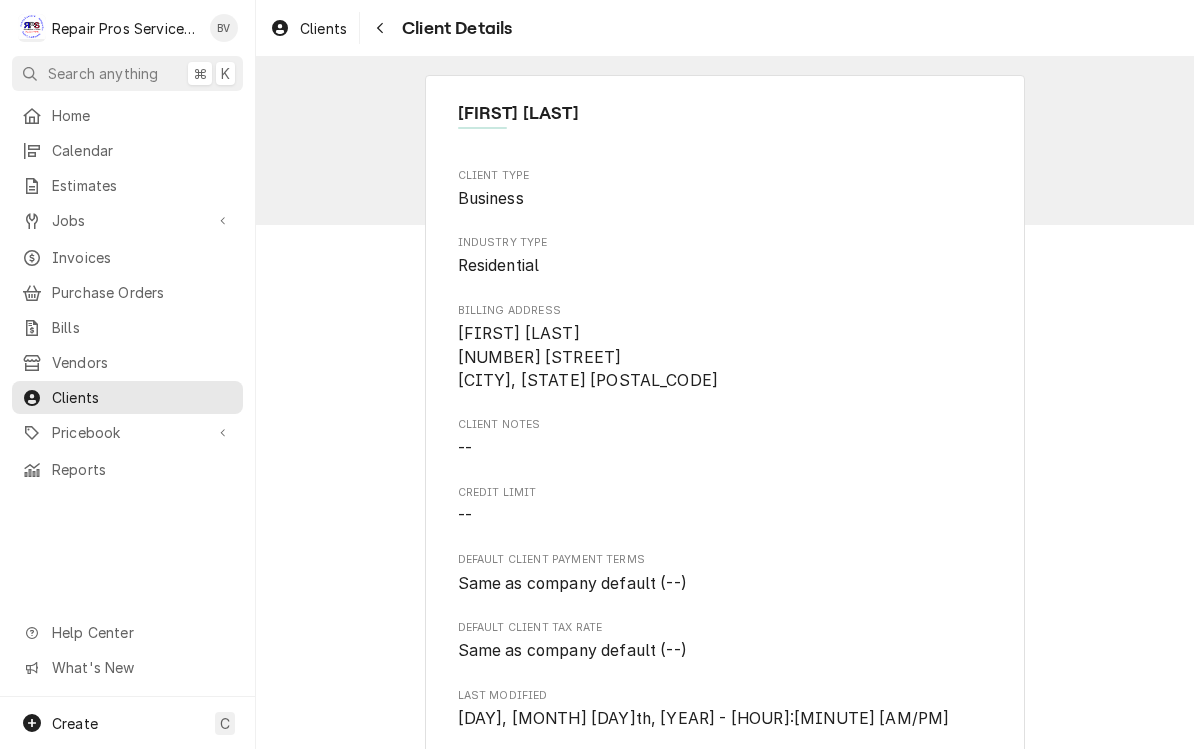 scroll, scrollTop: 0, scrollLeft: 0, axis: both 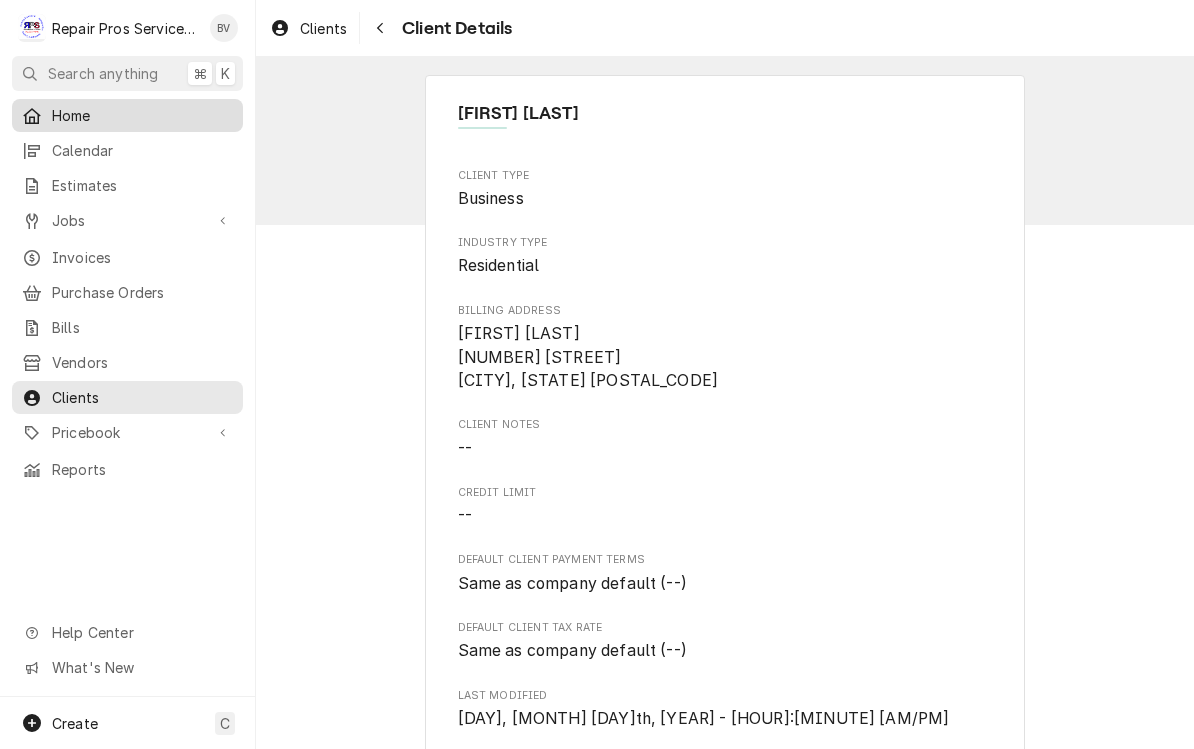 click on "Home" at bounding box center [142, 115] 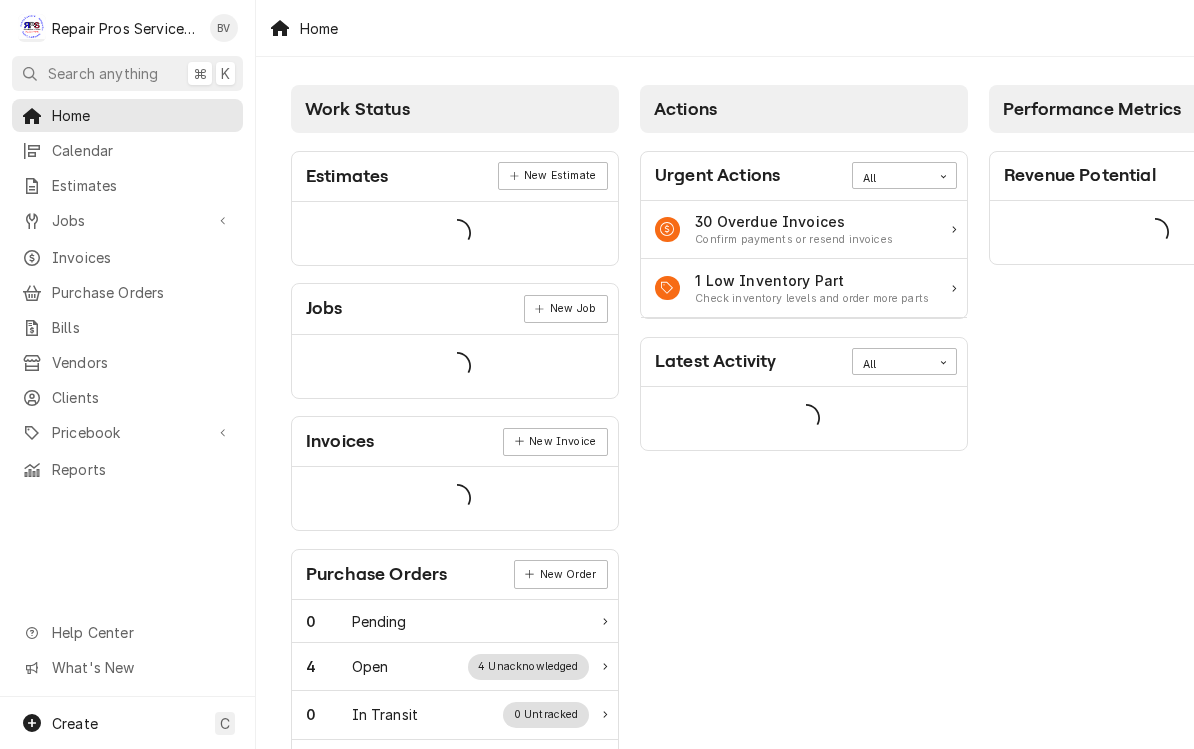 scroll, scrollTop: 0, scrollLeft: 0, axis: both 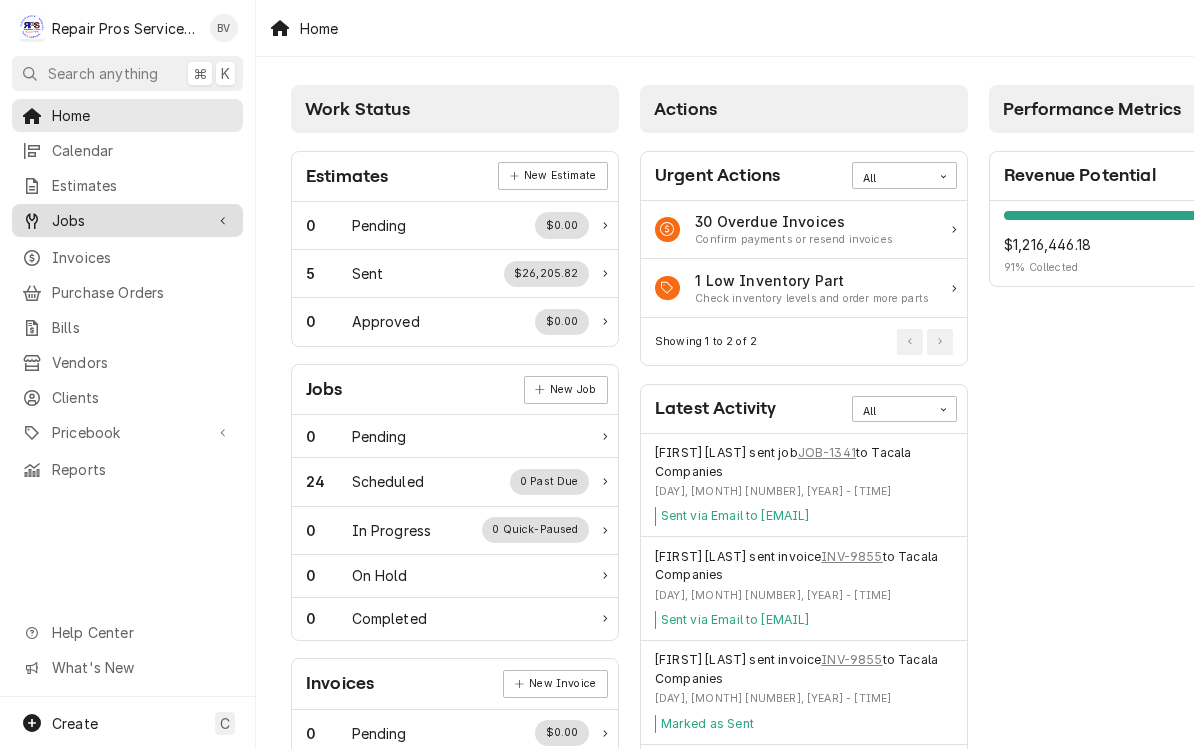 click on "Jobs" at bounding box center [127, 220] 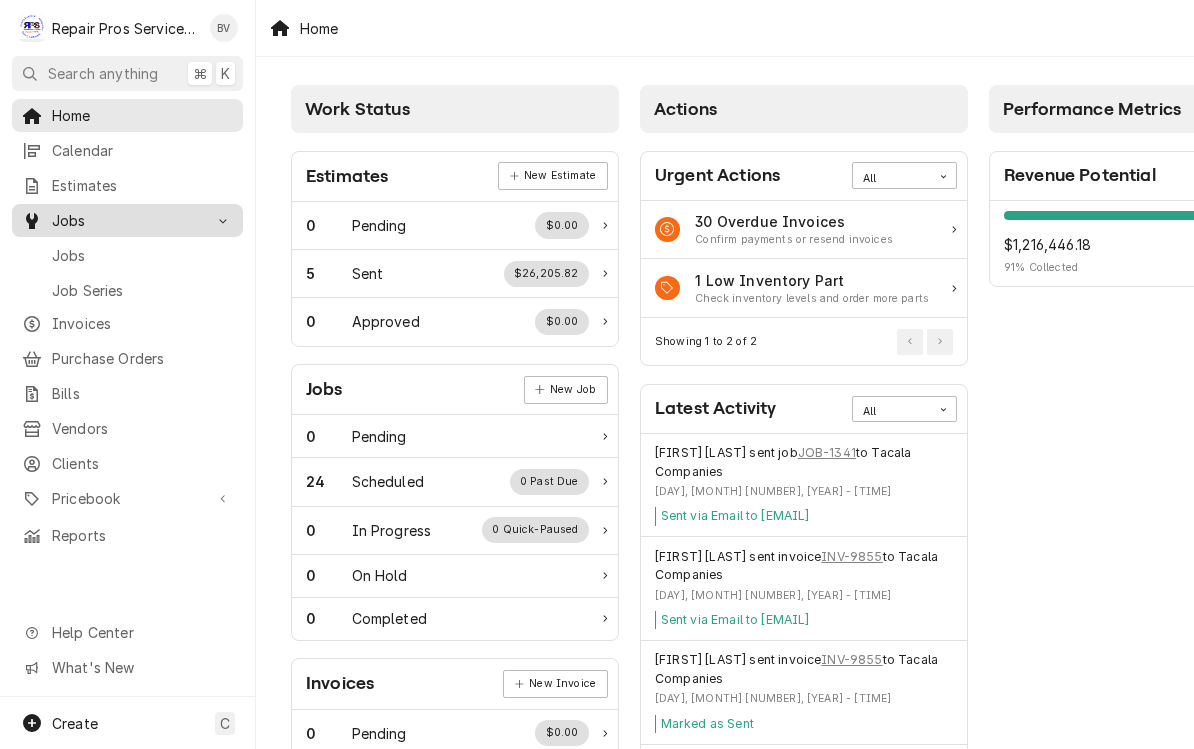 click on "Jobs" at bounding box center (127, 220) 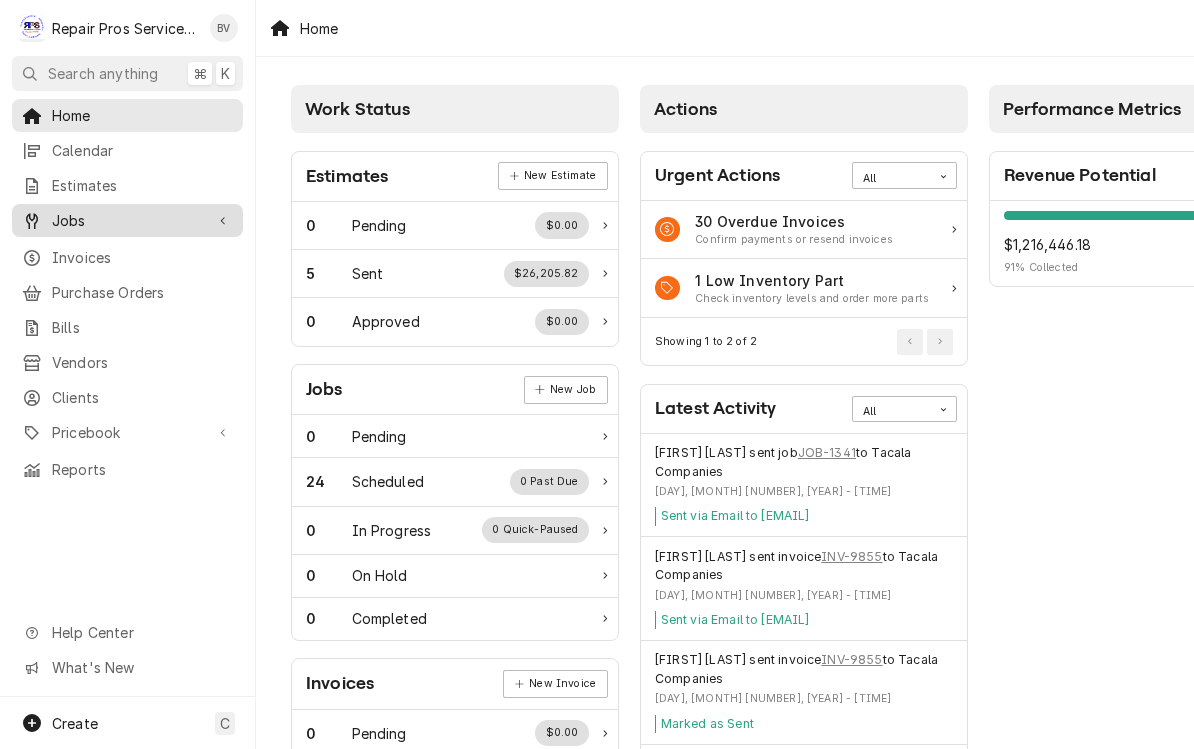 click on "Jobs" at bounding box center [127, 220] 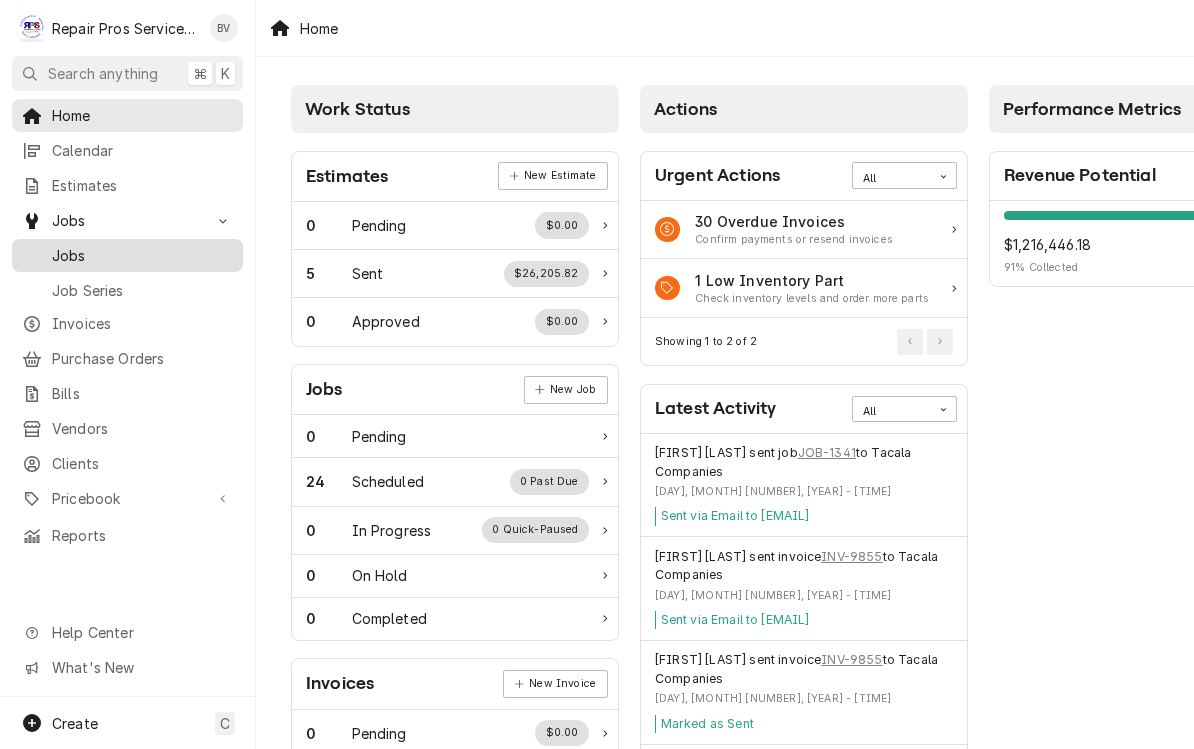 click on "Jobs" at bounding box center (142, 255) 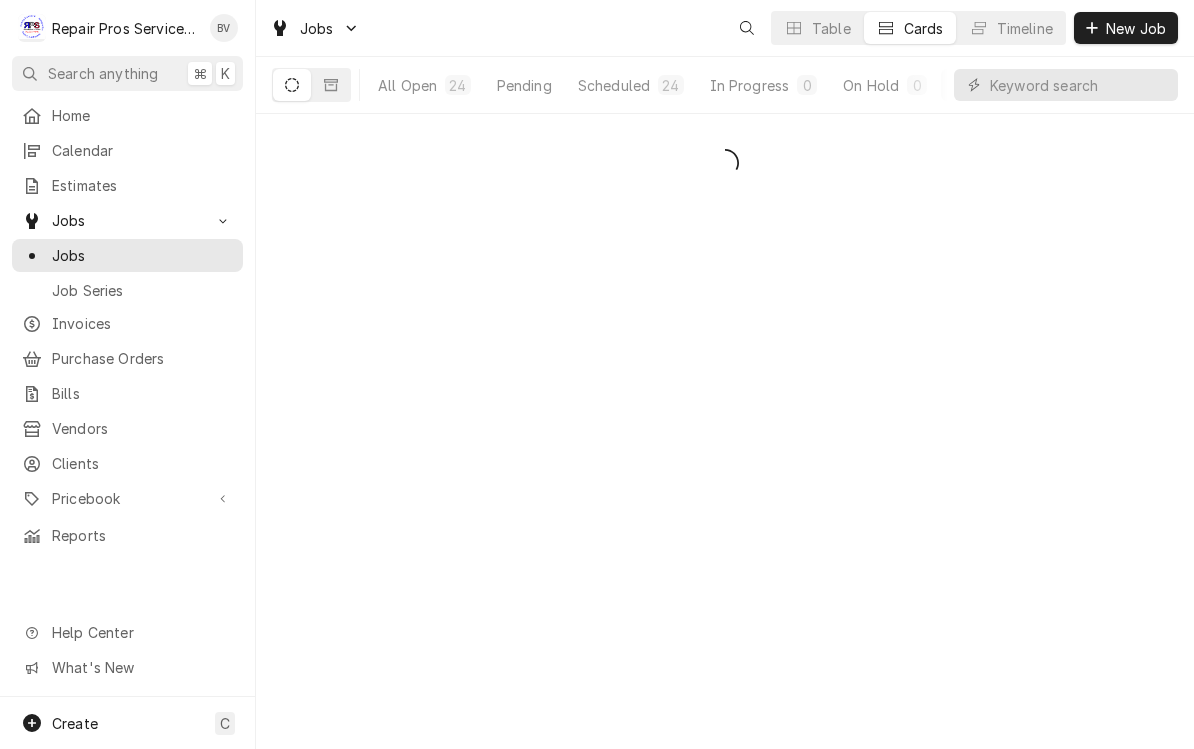 scroll, scrollTop: 0, scrollLeft: 0, axis: both 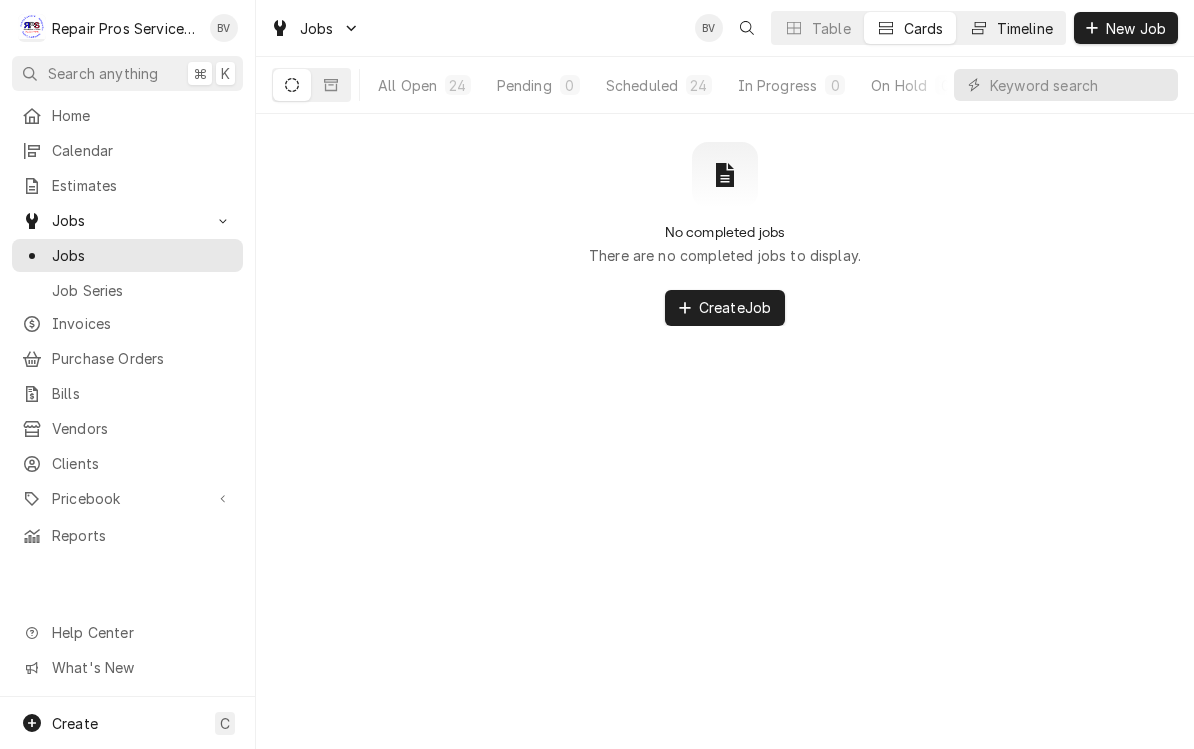 click on "Timeline" at bounding box center (1011, 28) 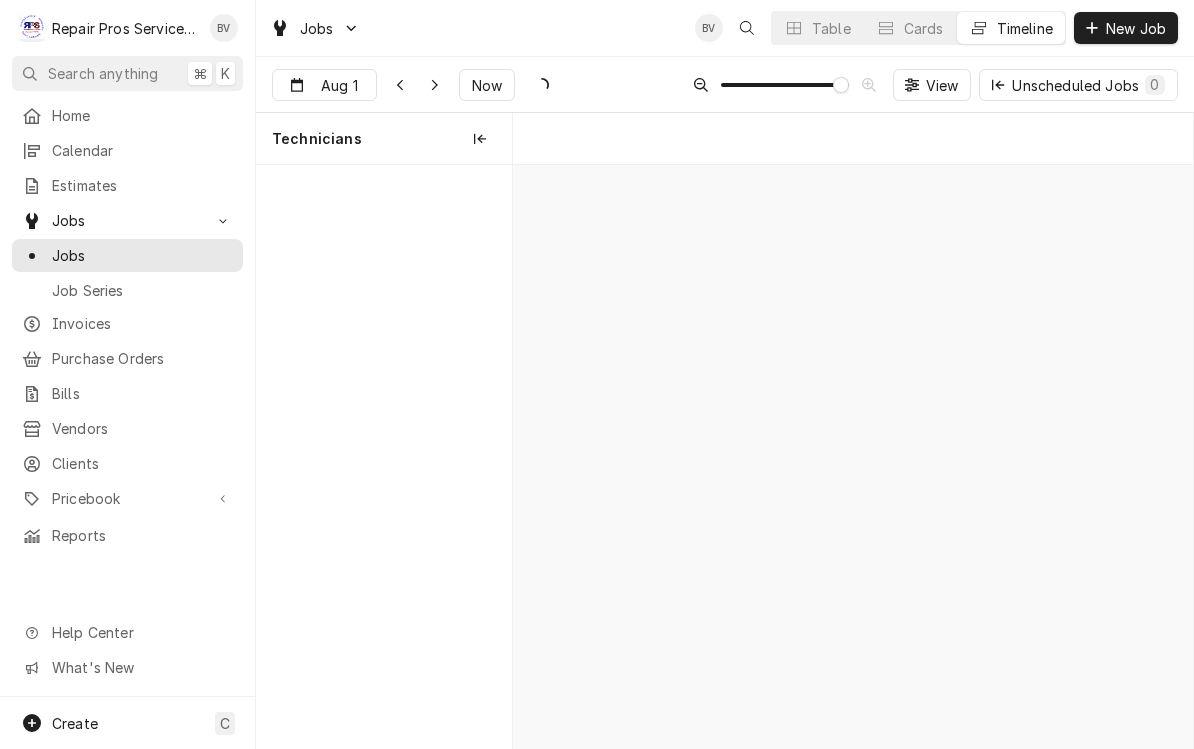 scroll, scrollTop: 0, scrollLeft: 13515, axis: horizontal 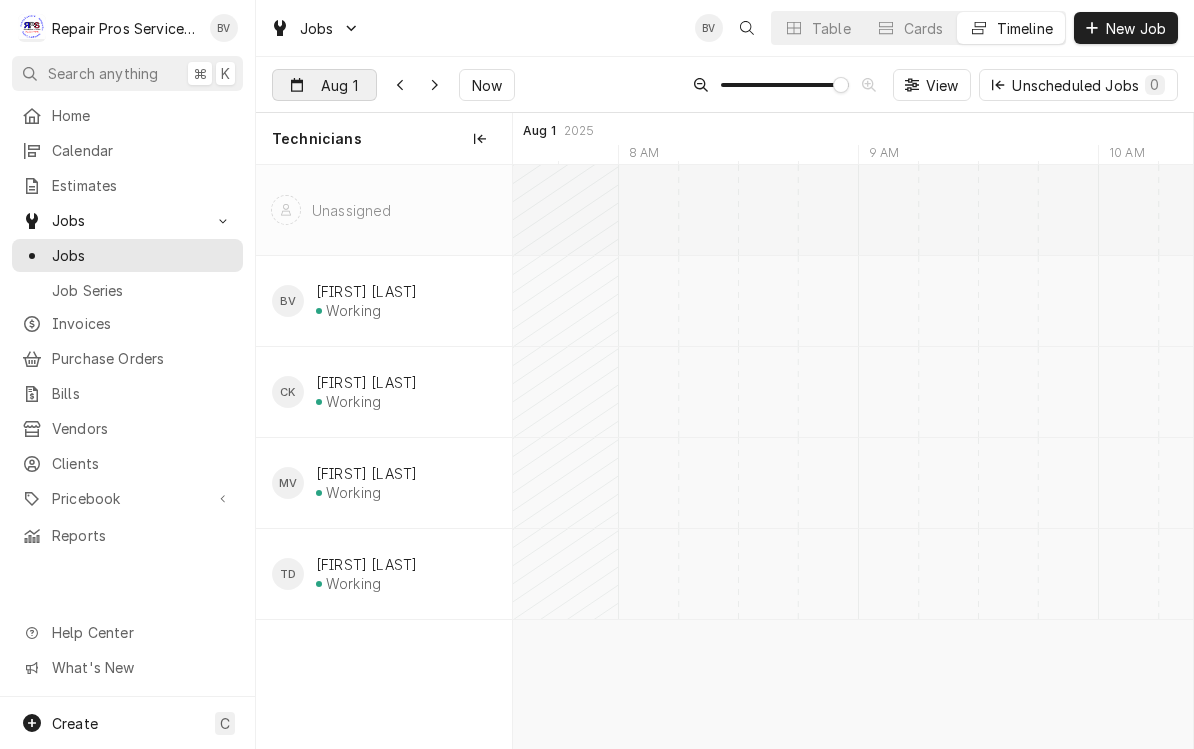 click on "Aug 1" at bounding box center (310, 89) 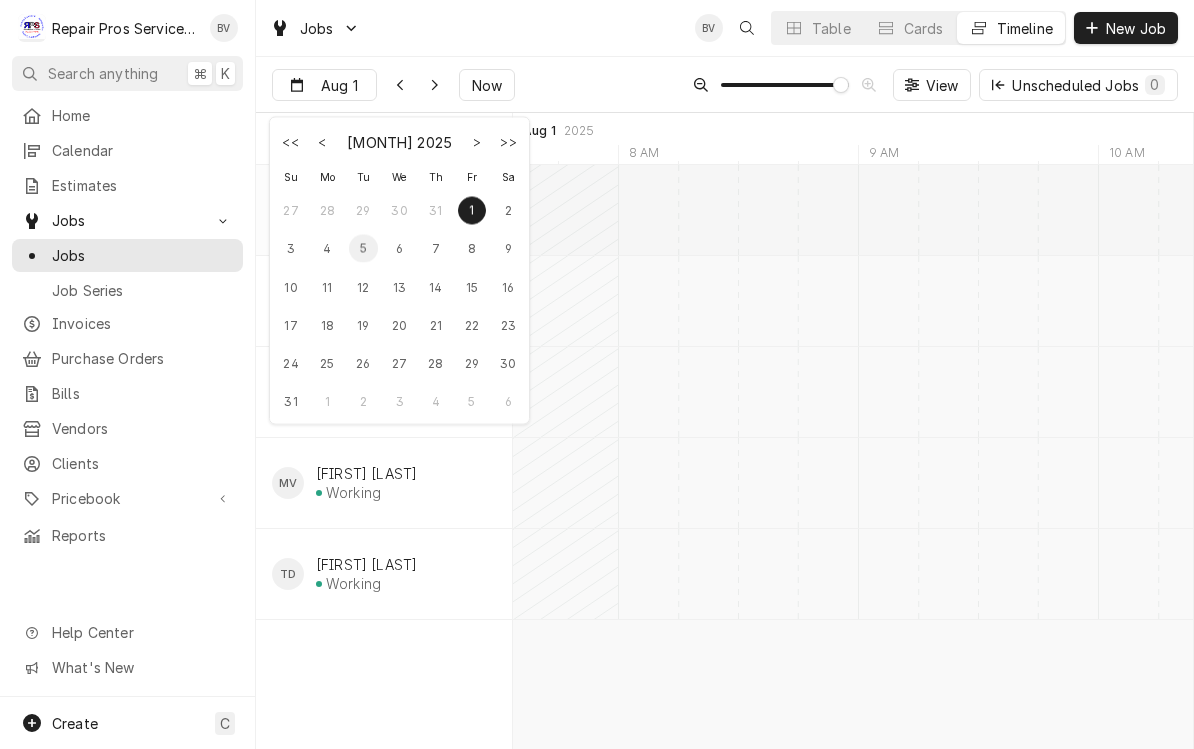 click on "5" at bounding box center (363, 248) 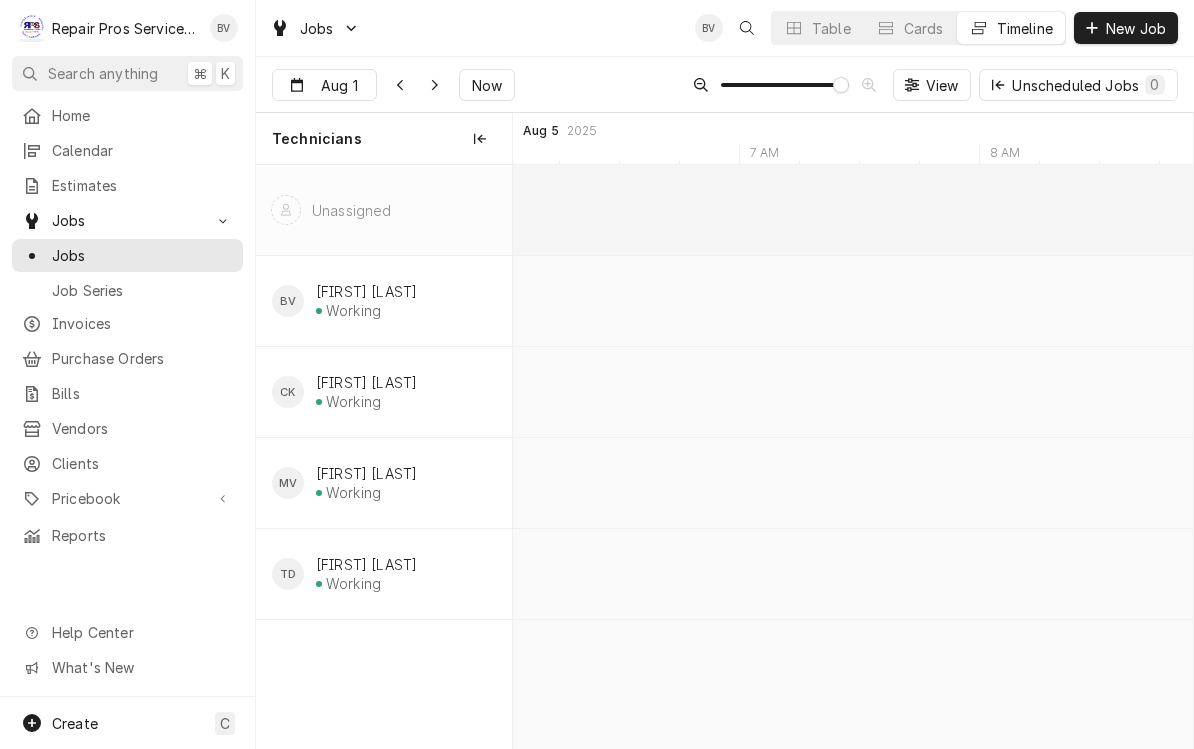 scroll, scrollTop: 0, scrollLeft: 13657, axis: horizontal 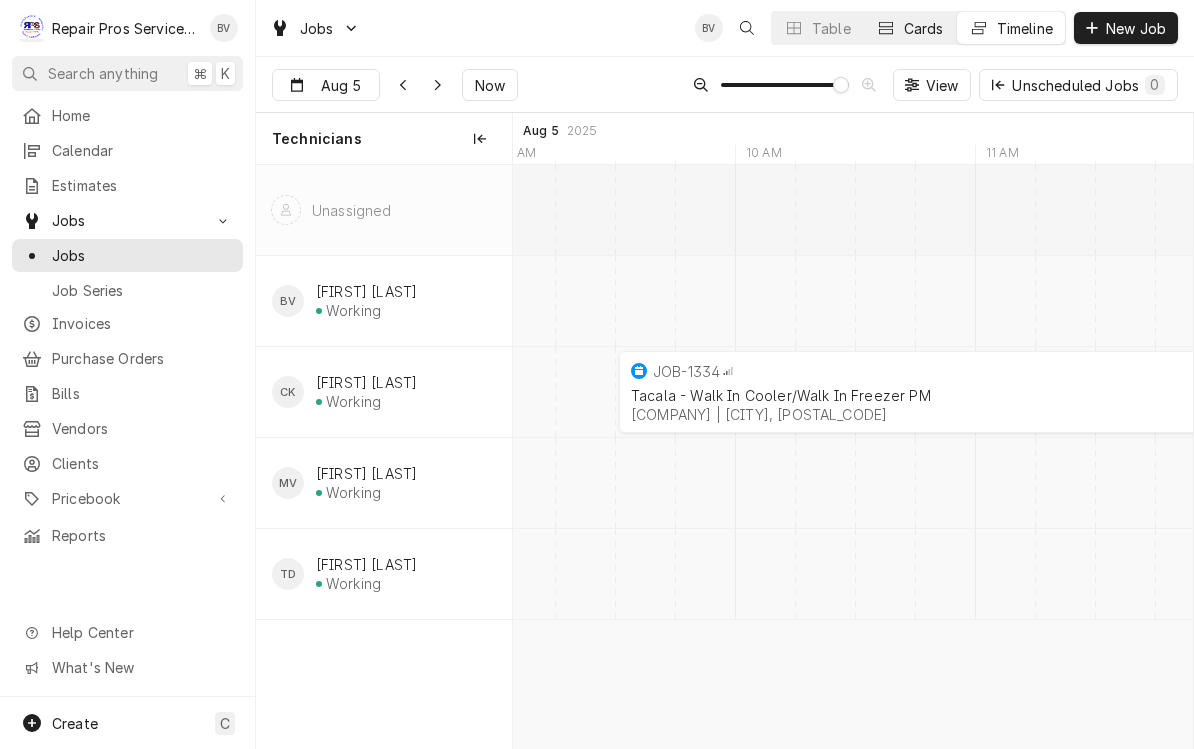 click on "Cards" at bounding box center (910, 28) 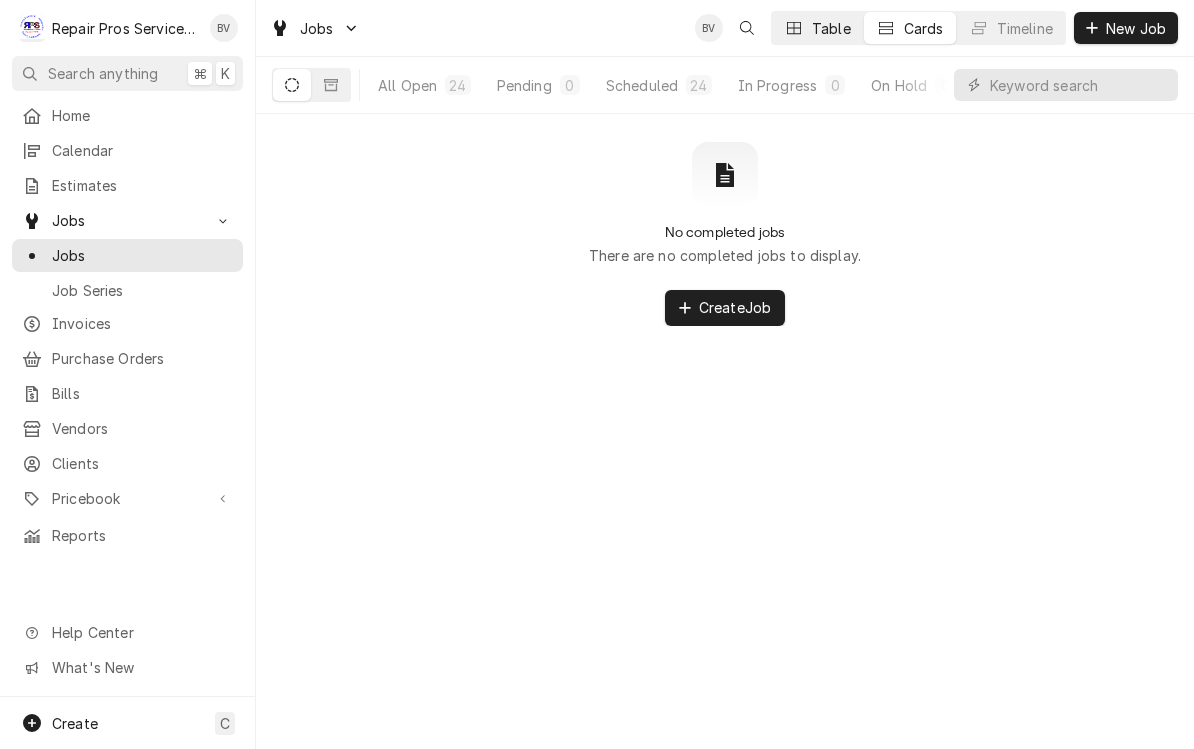 click on "Table" at bounding box center (831, 28) 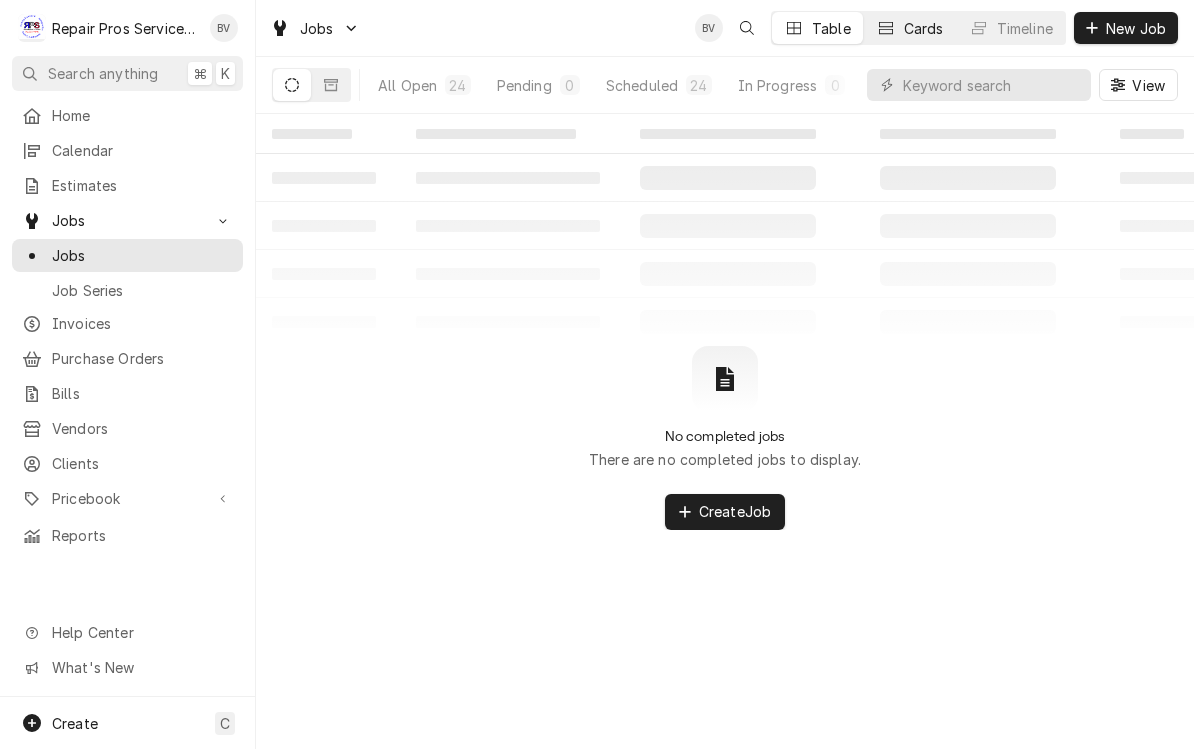 click on "Cards" at bounding box center (910, 28) 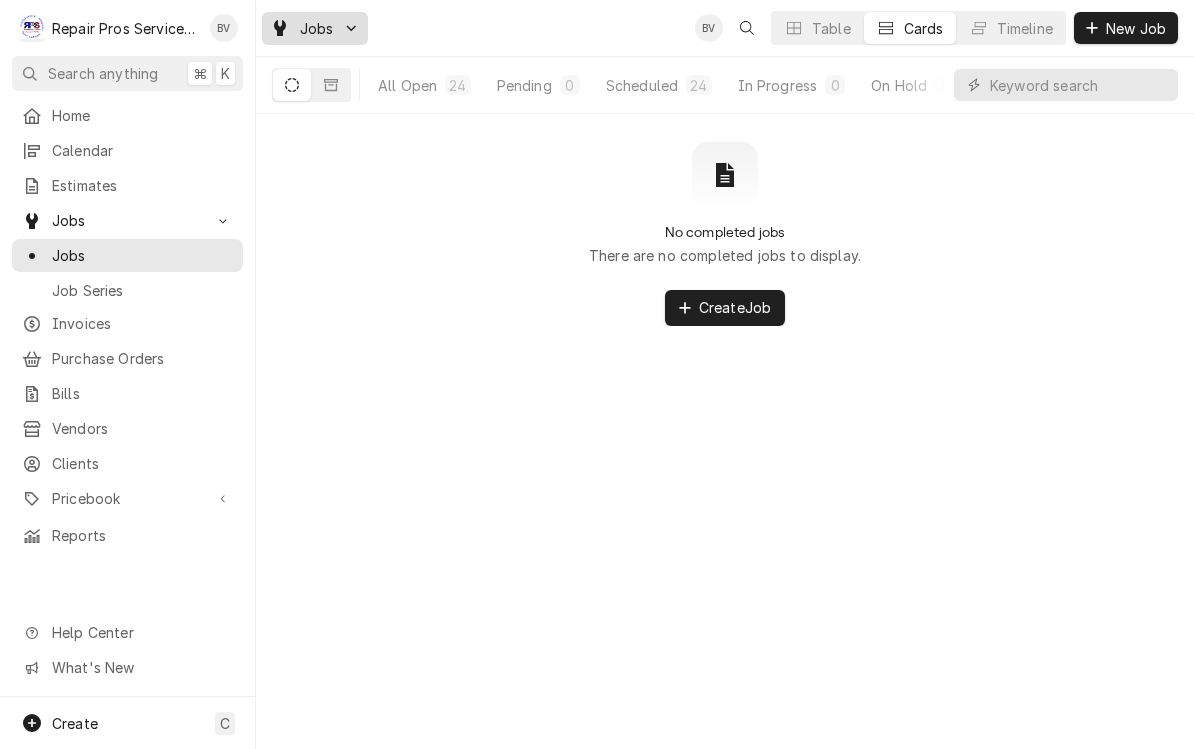 click 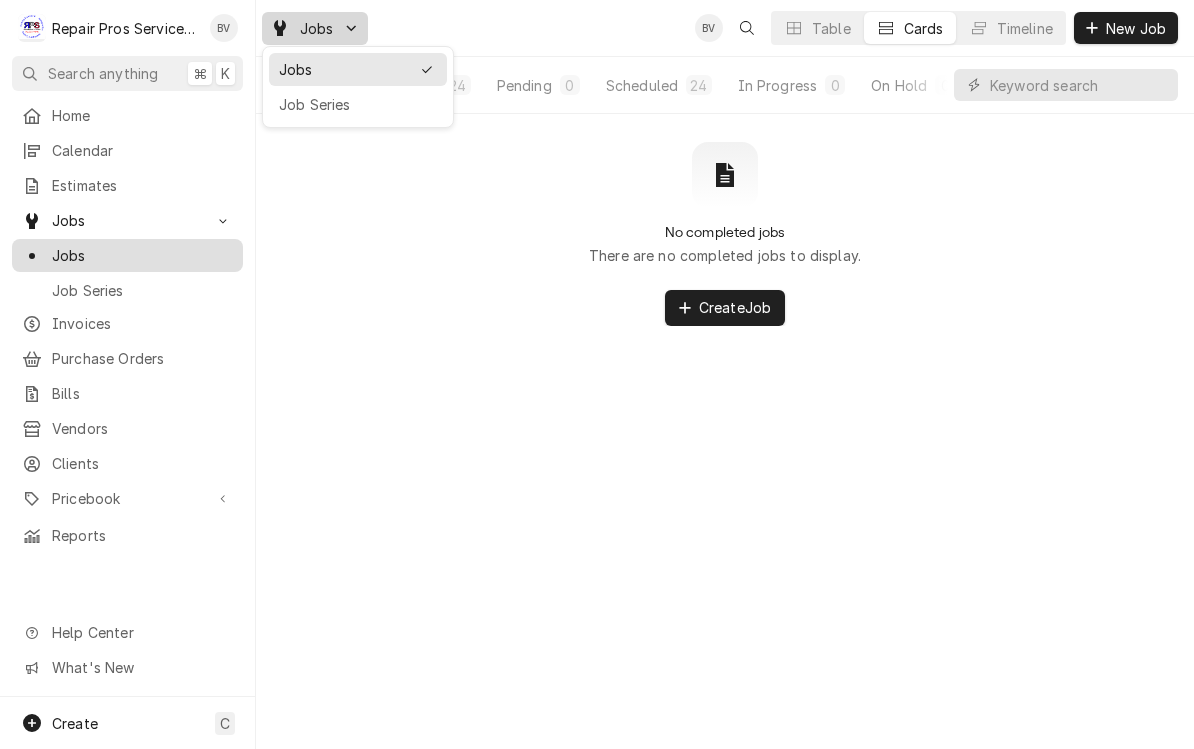 click on "Jobs" at bounding box center [142, 255] 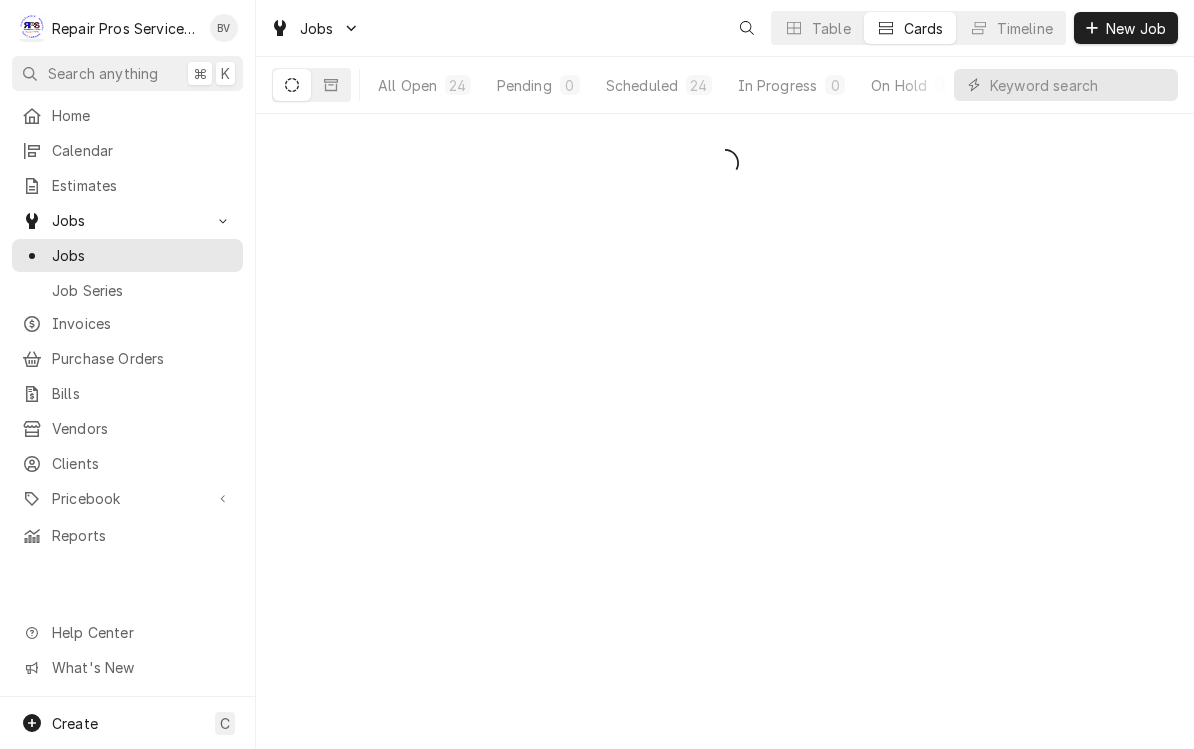 scroll, scrollTop: 0, scrollLeft: 0, axis: both 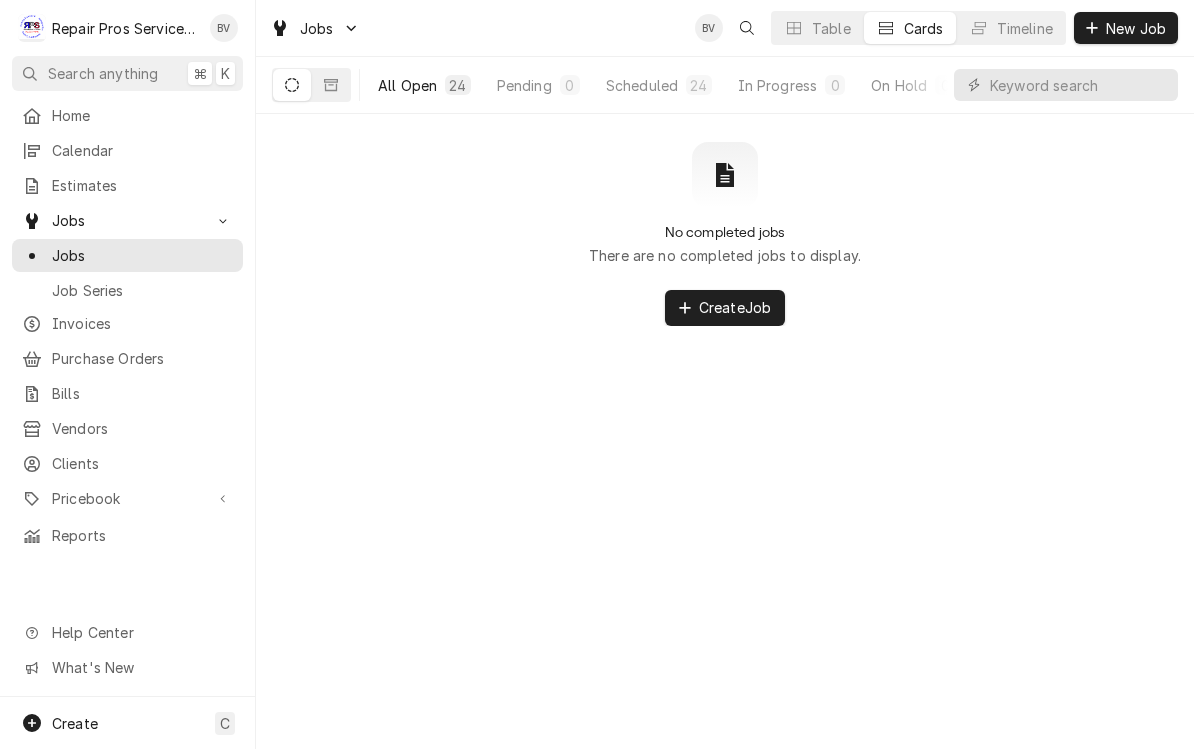 click on "All Open" at bounding box center [407, 85] 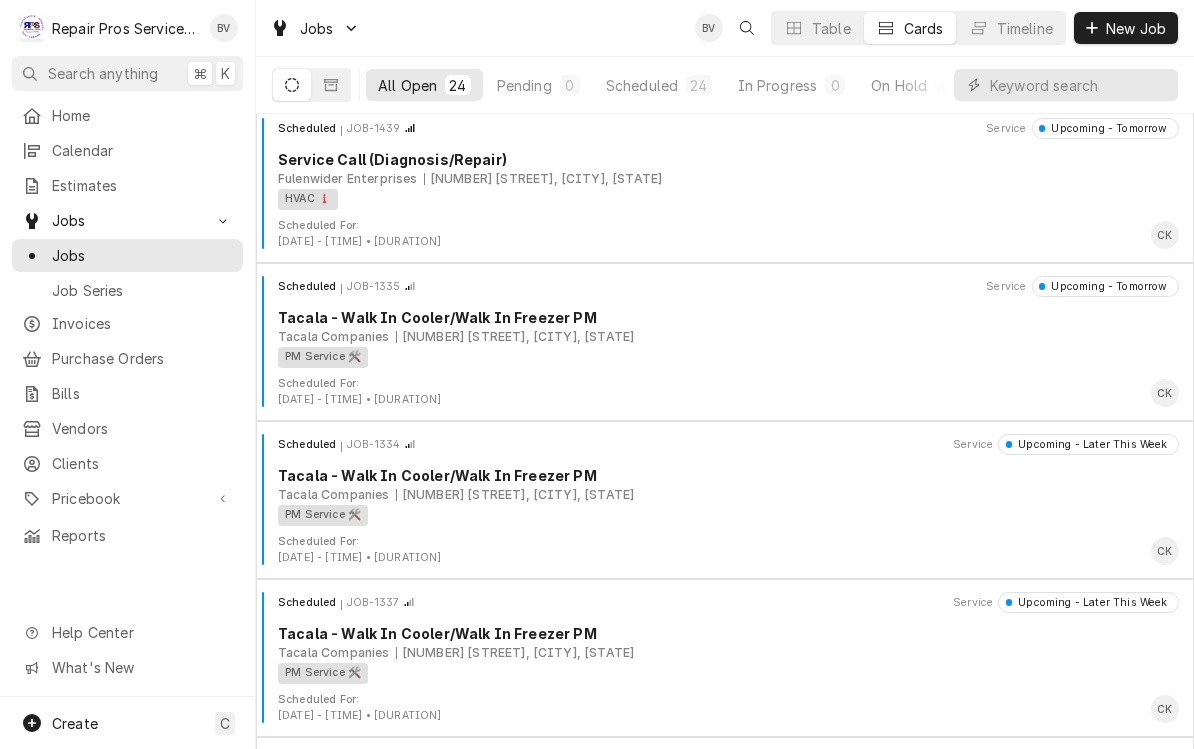 scroll, scrollTop: 954, scrollLeft: 0, axis: vertical 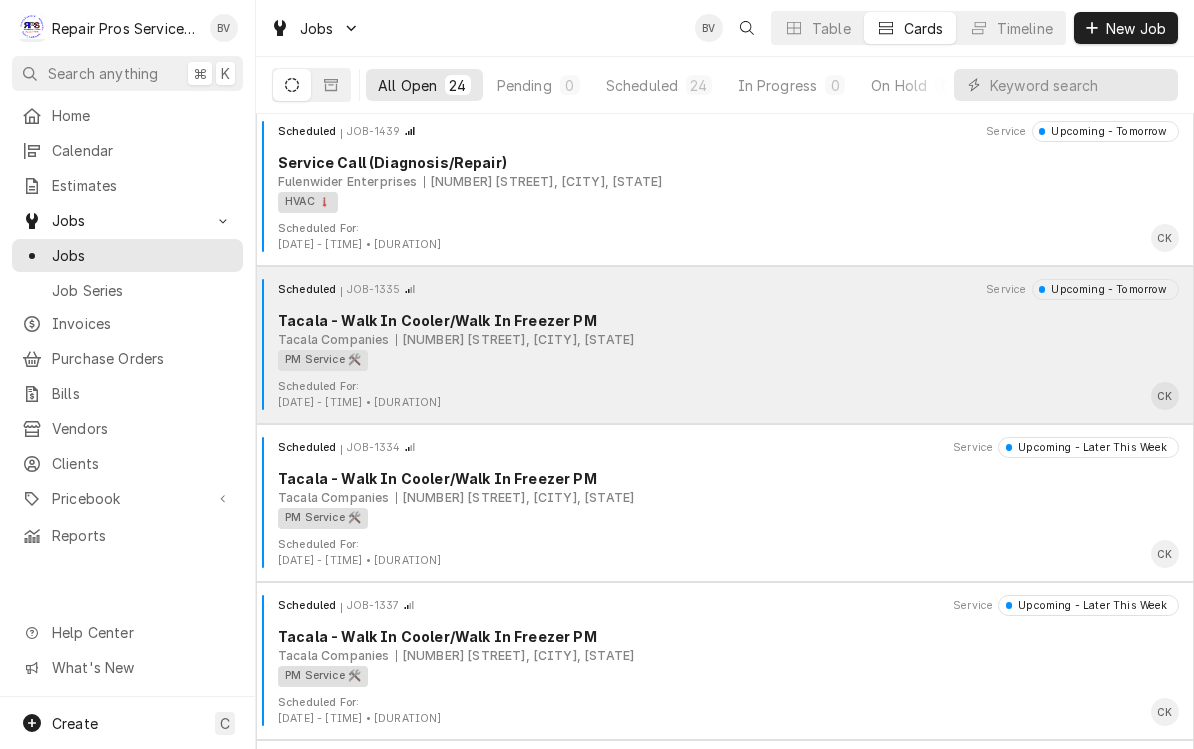 click on "PM Service 🛠️" at bounding box center [721, 360] 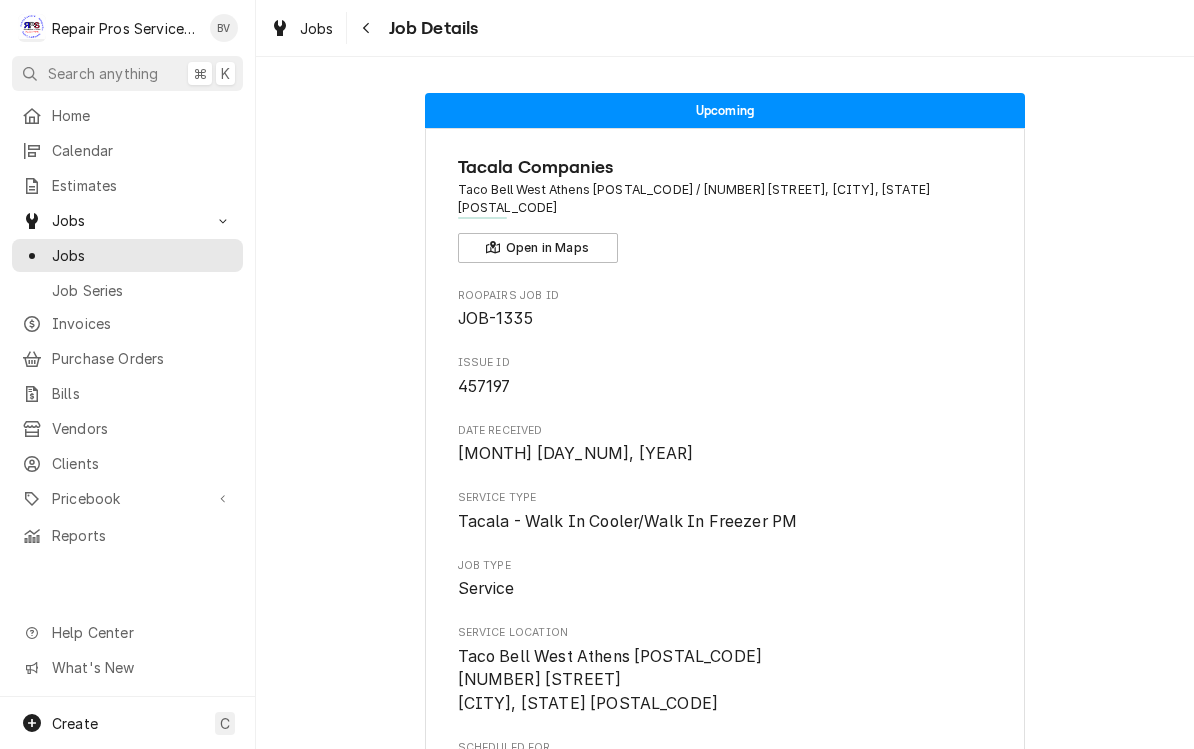 scroll, scrollTop: 0, scrollLeft: 0, axis: both 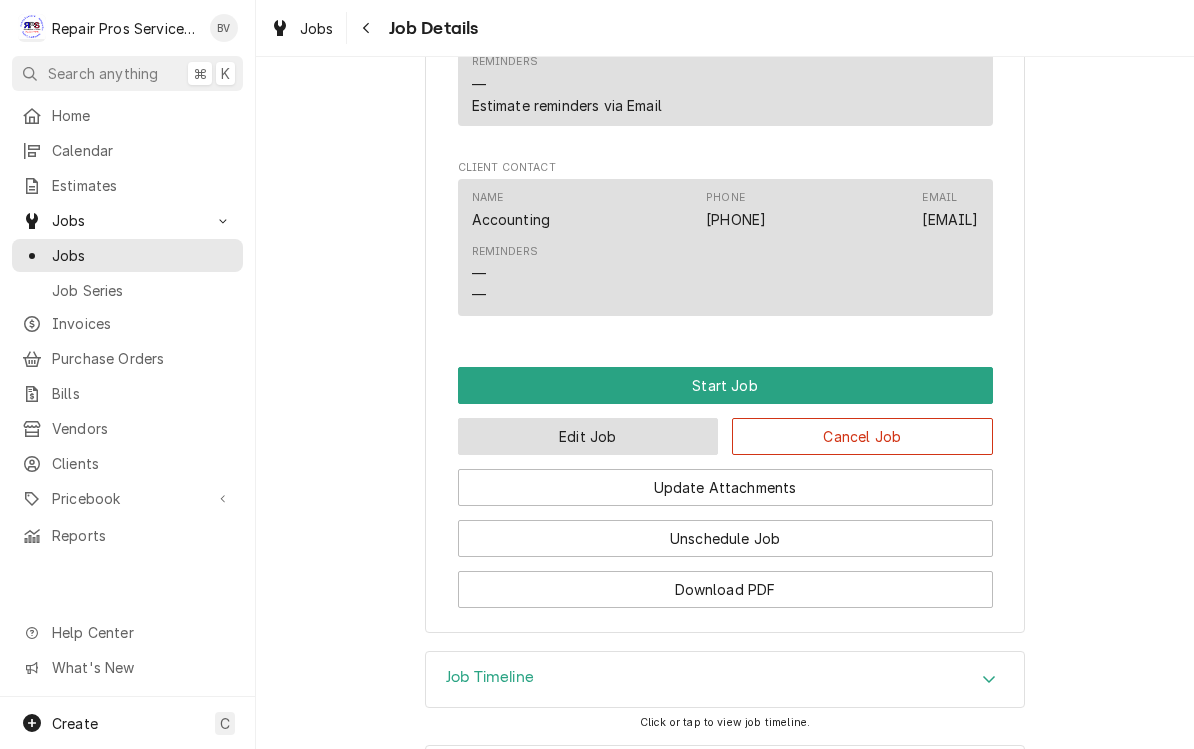 click on "Edit Job" at bounding box center [588, 436] 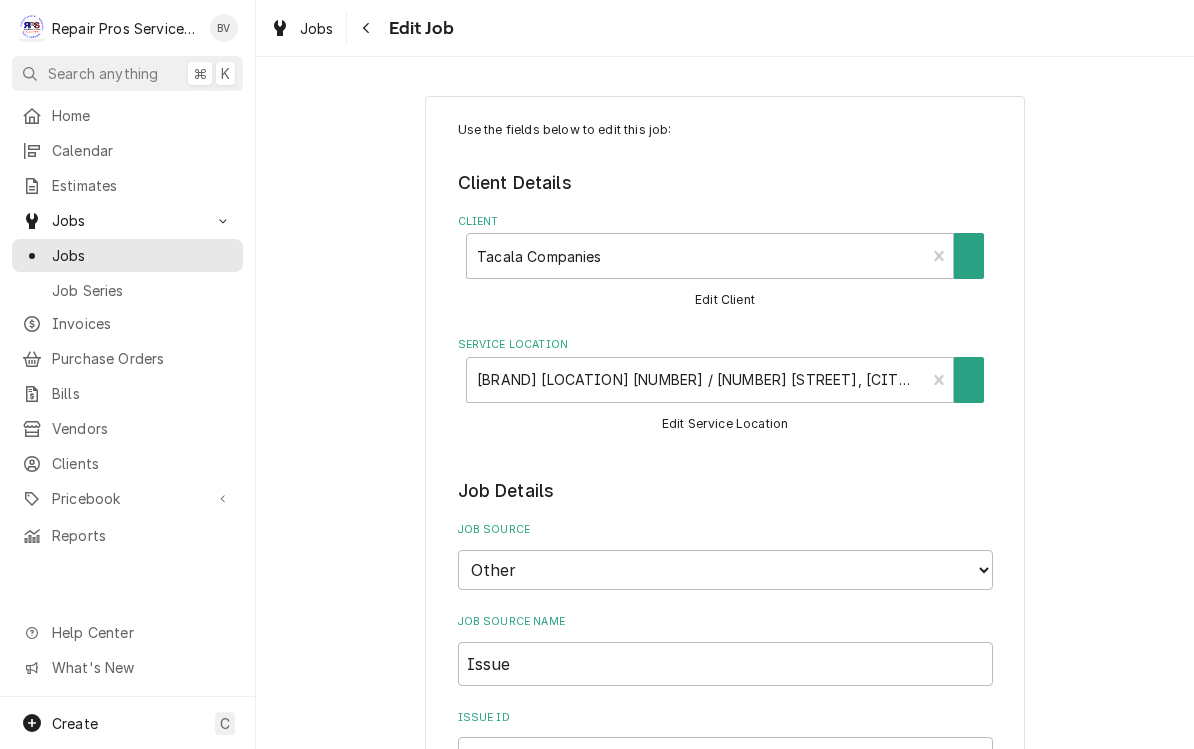 scroll, scrollTop: 0, scrollLeft: 0, axis: both 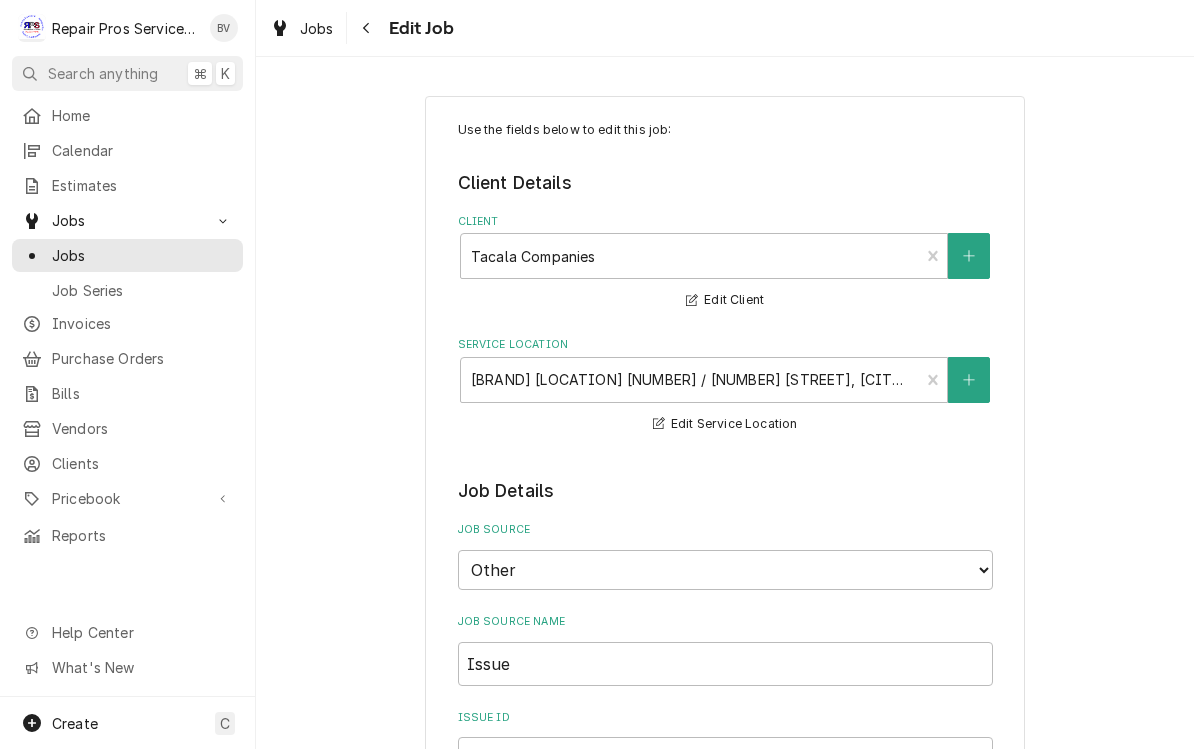 type on "x" 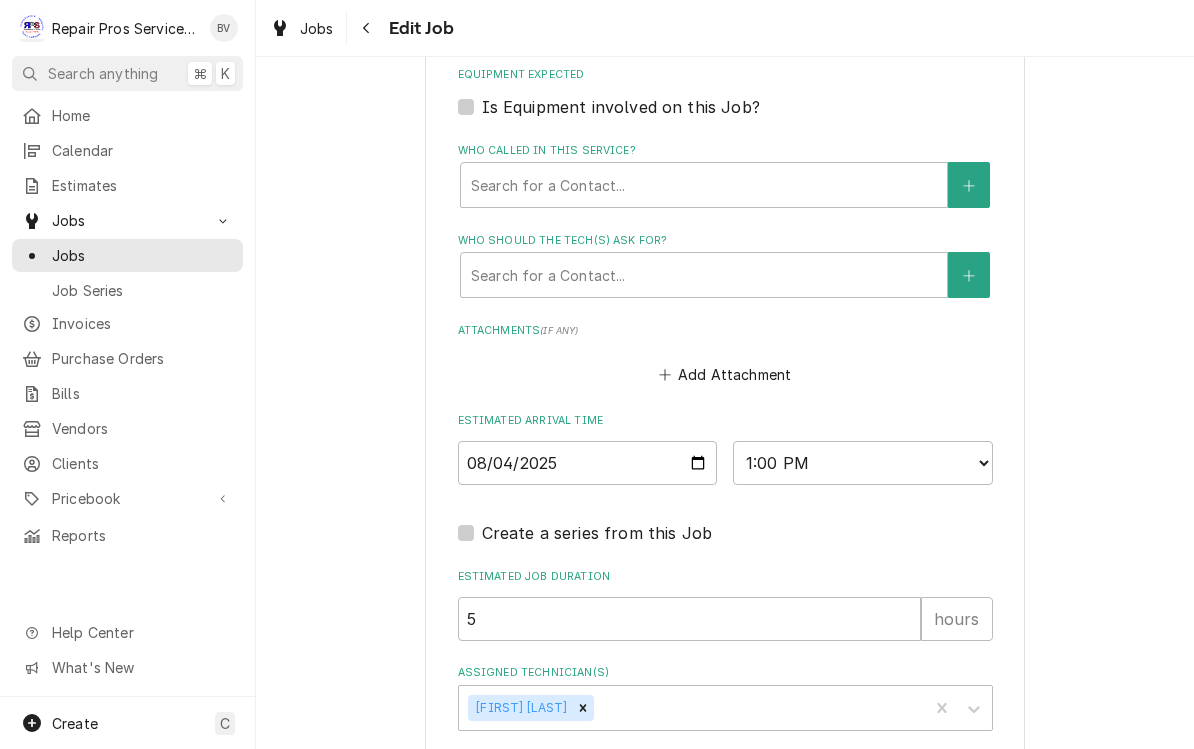 scroll, scrollTop: 3481, scrollLeft: 0, axis: vertical 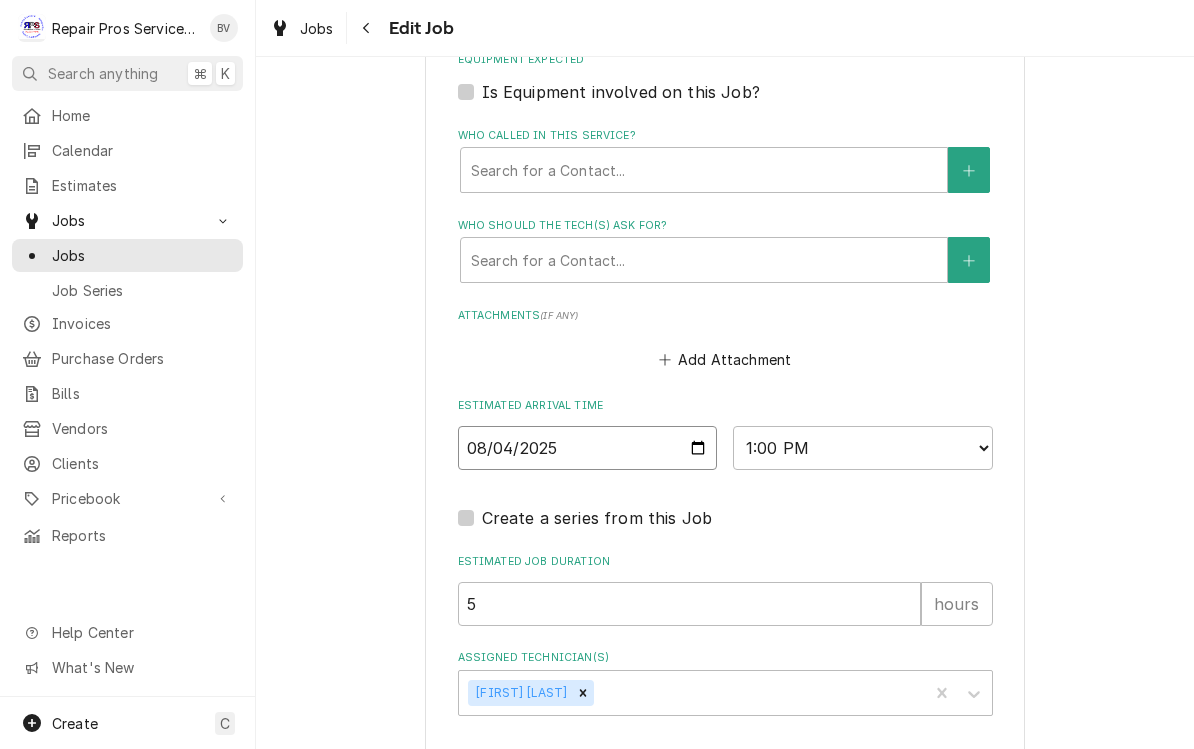 click on "2025-08-04" at bounding box center [588, 448] 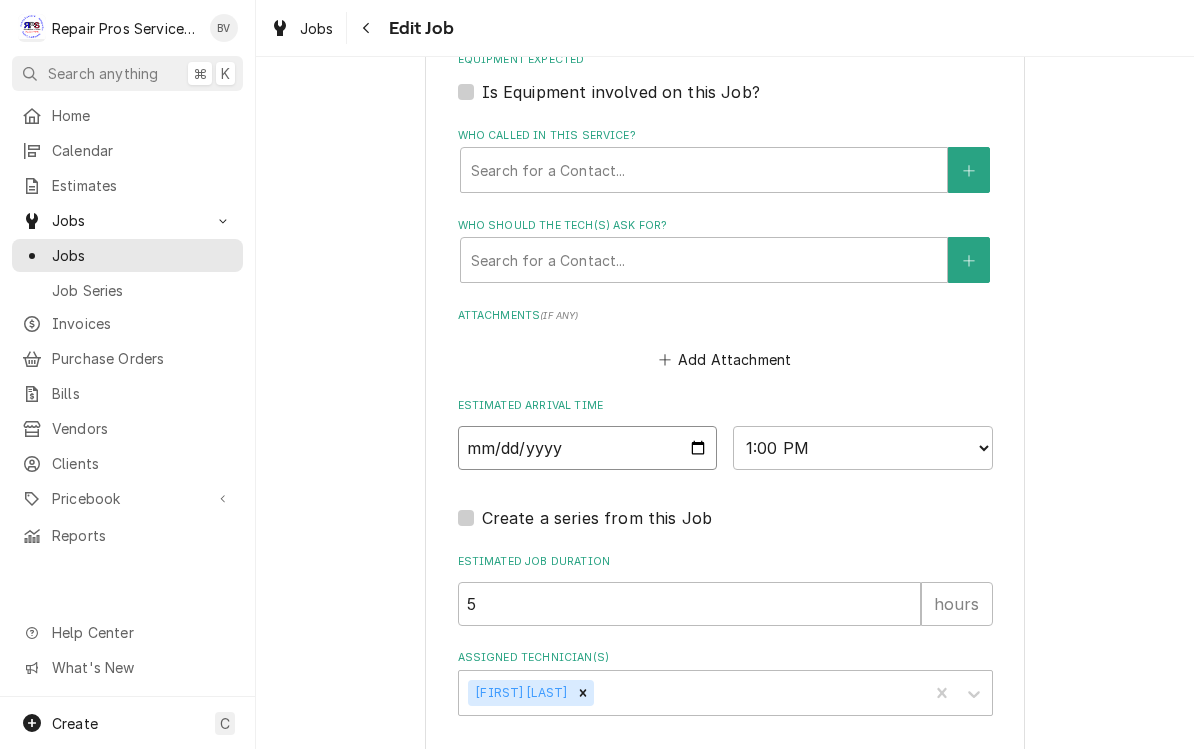 type on "x" 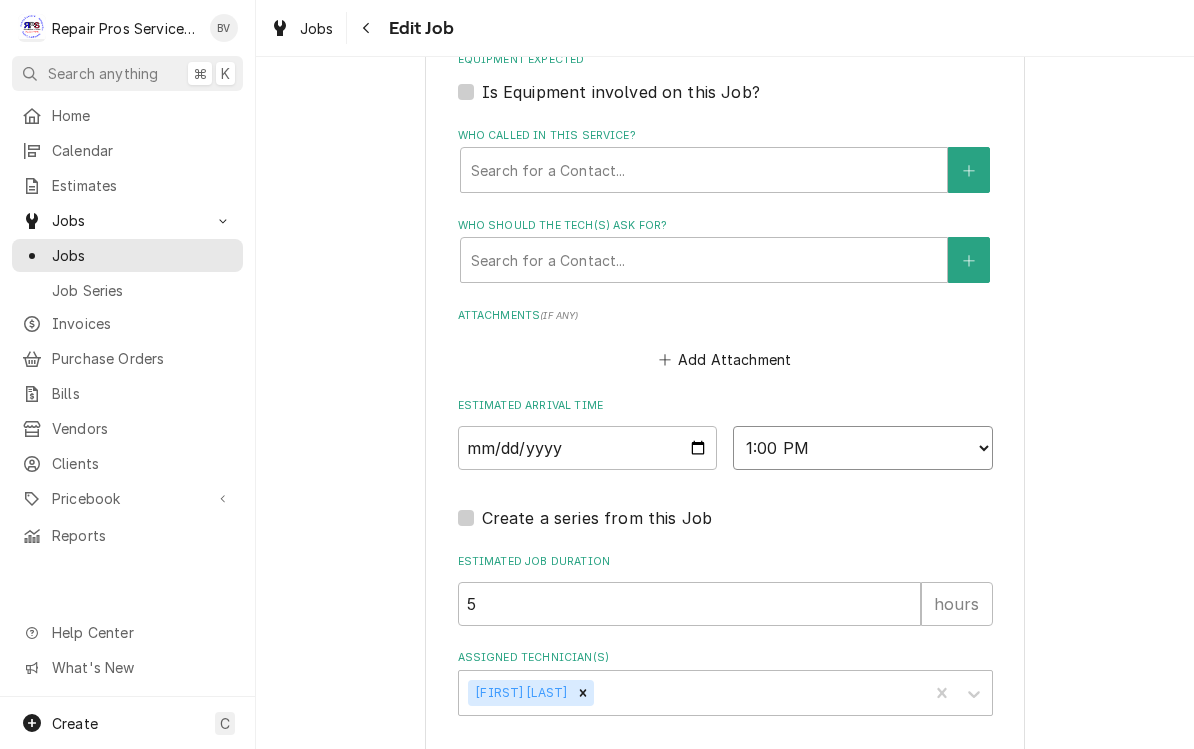 click on "AM / PM 6:00 AM 6:15 AM 6:30 AM 6:45 AM 7:00 AM 7:15 AM 7:30 AM 7:45 AM 8:00 AM 8:15 AM 8:30 AM 8:45 AM 9:00 AM 9:15 AM 9:30 AM 9:45 AM 10:00 AM 10:15 AM 10:30 AM 10:45 AM 11:00 AM 11:15 AM 11:30 AM 11:45 AM 12:00 PM 12:15 PM 12:30 PM 12:45 PM 1:00 PM 1:15 PM 1:30 PM 1:45 PM 2:00 PM 2:15 PM 2:30 PM 2:45 PM 3:00 PM 3:15 PM 3:30 PM 3:45 PM 4:00 PM 4:15 PM 4:30 PM 4:45 PM 5:00 PM 5:15 PM 5:30 PM 5:45 PM 6:00 PM 6:15 PM 6:30 PM 6:45 PM 7:00 PM 7:15 PM 7:30 PM 7:45 PM 8:00 PM 8:15 PM 8:30 PM 8:45 PM 9:00 PM 9:15 PM 9:30 PM 9:45 PM 10:00 PM 10:15 PM 10:30 PM 10:45 PM 11:00 PM 11:15 PM 11:30 PM 11:45 PM 12:00 AM 12:15 AM 12:30 AM 12:45 AM 1:00 AM 1:15 AM 1:30 AM 1:45 AM 2:00 AM 2:15 AM 2:30 AM 2:45 AM 3:00 AM 3:15 AM 3:30 AM 3:45 AM 4:00 AM 4:15 AM 4:30 AM 4:45 AM 5:00 AM 5:15 AM 5:30 AM 5:45 AM" at bounding box center [863, 448] 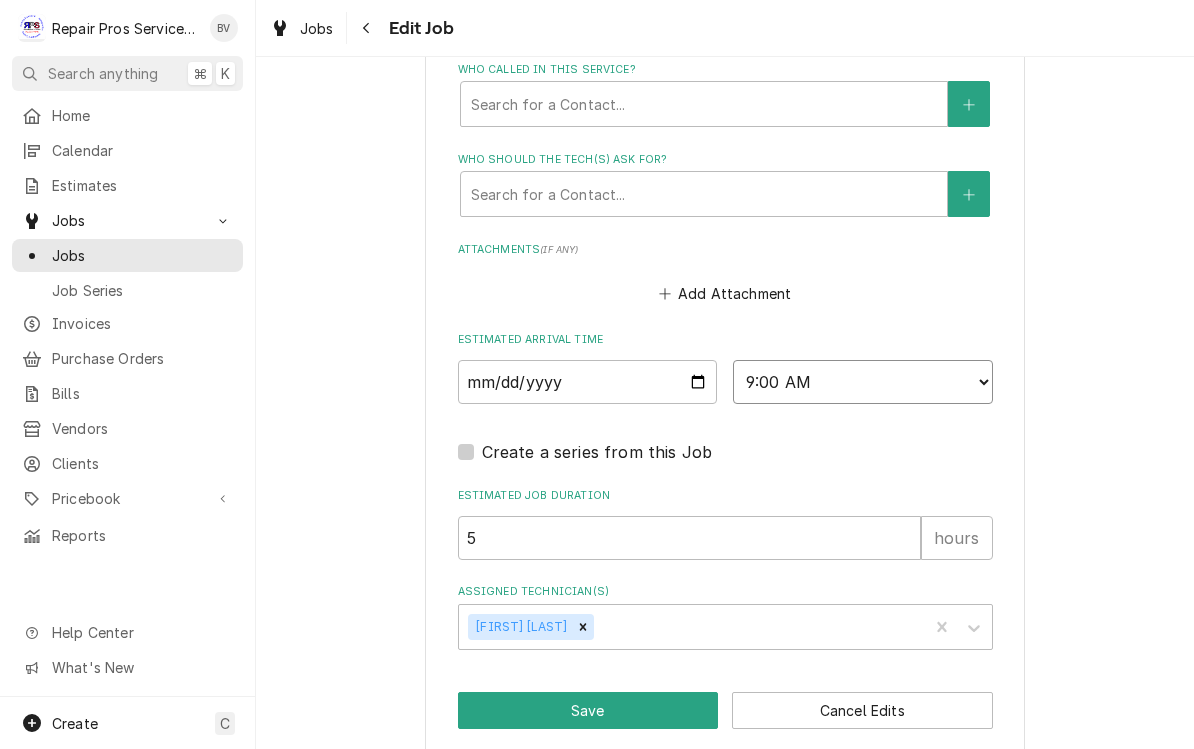 scroll, scrollTop: 3546, scrollLeft: 0, axis: vertical 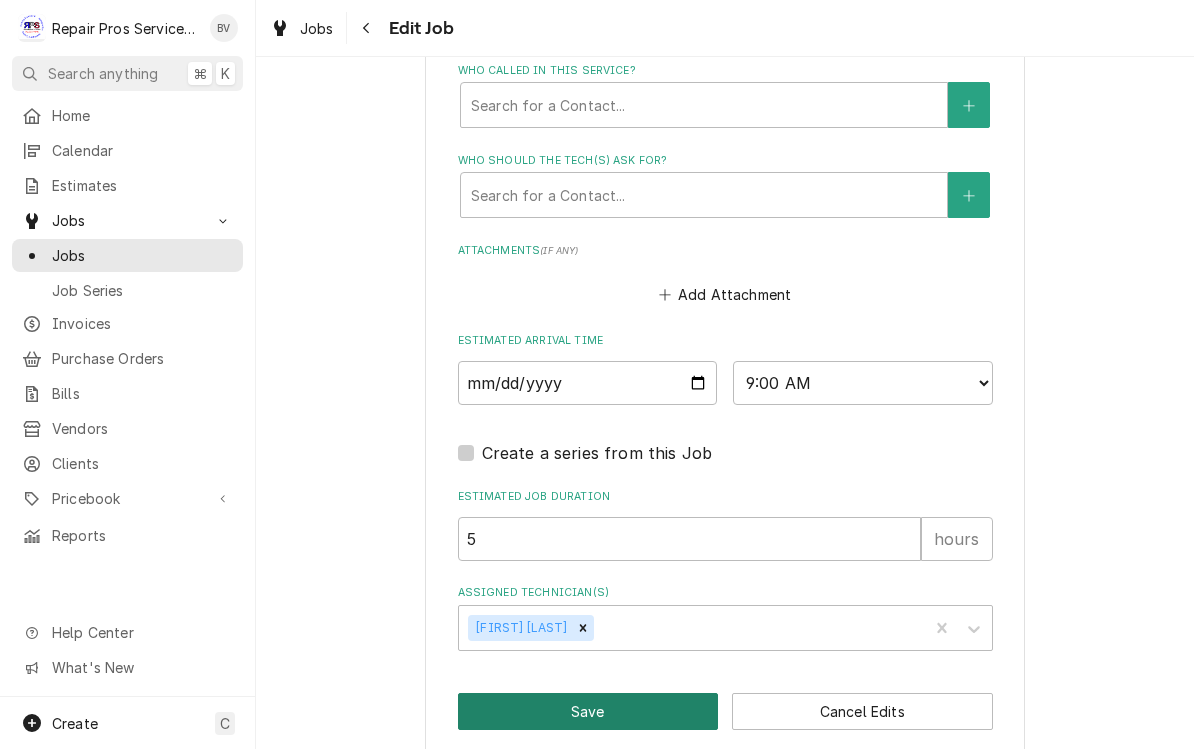 click on "Save" at bounding box center (588, 711) 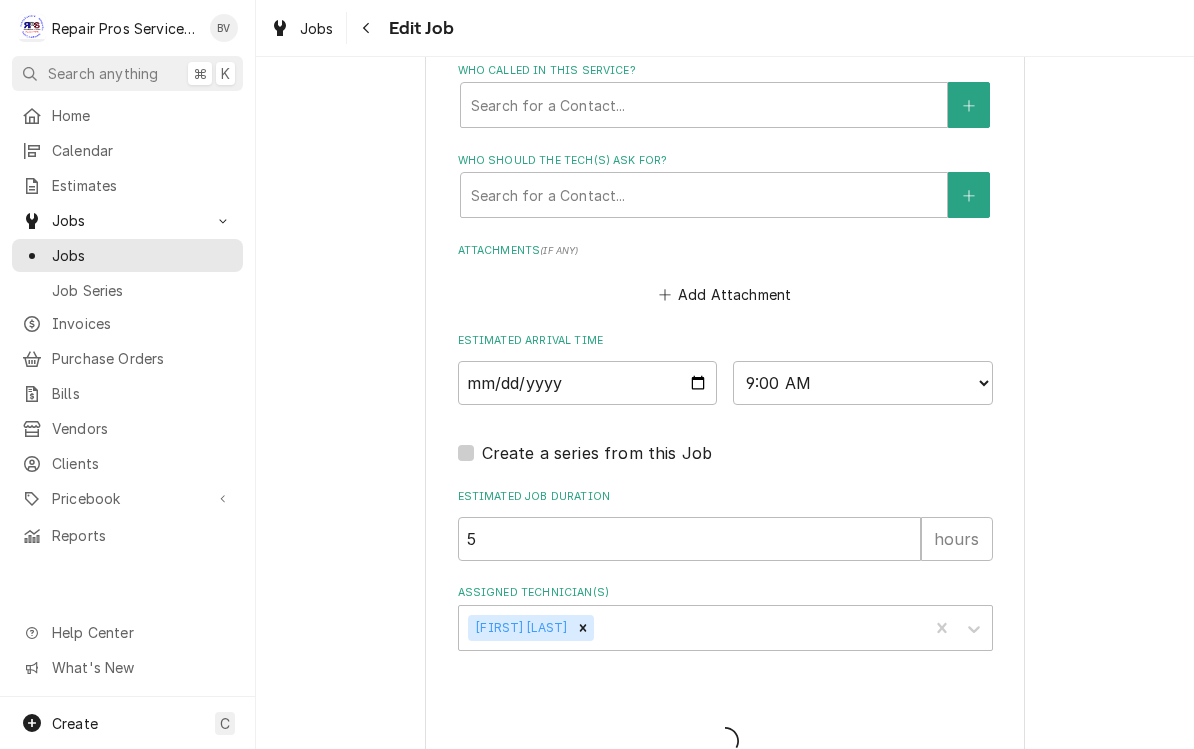 type on "x" 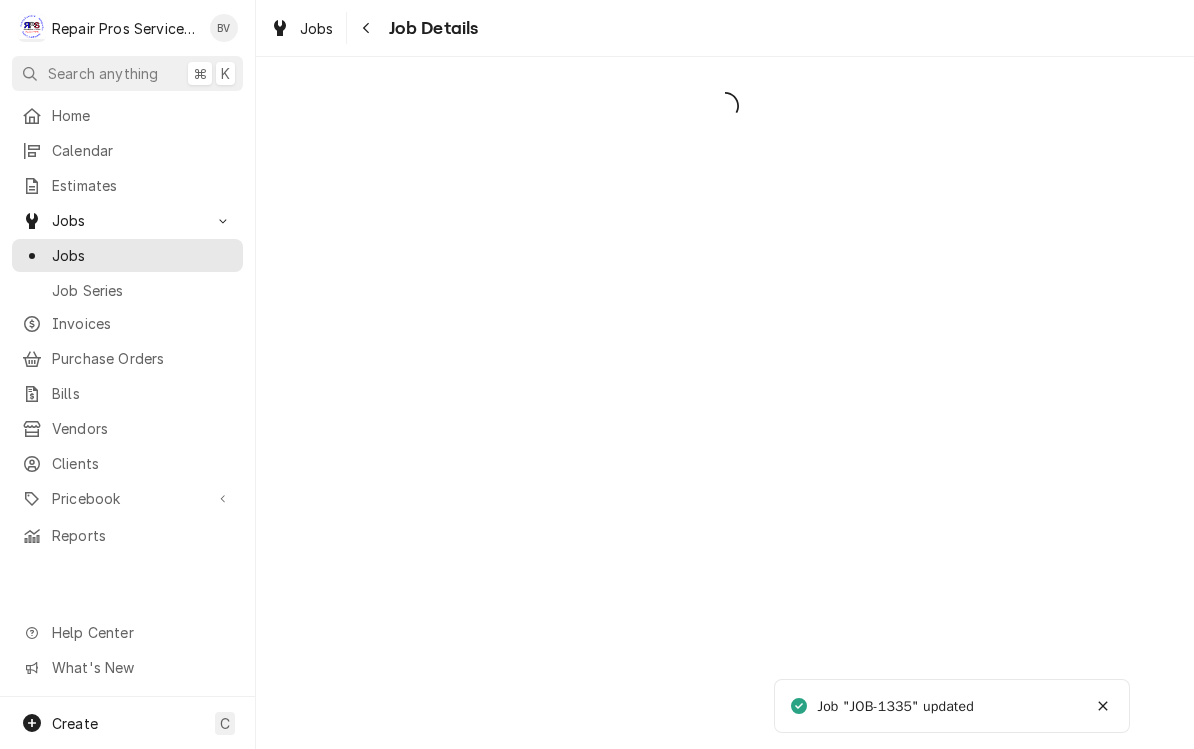 scroll, scrollTop: 0, scrollLeft: 0, axis: both 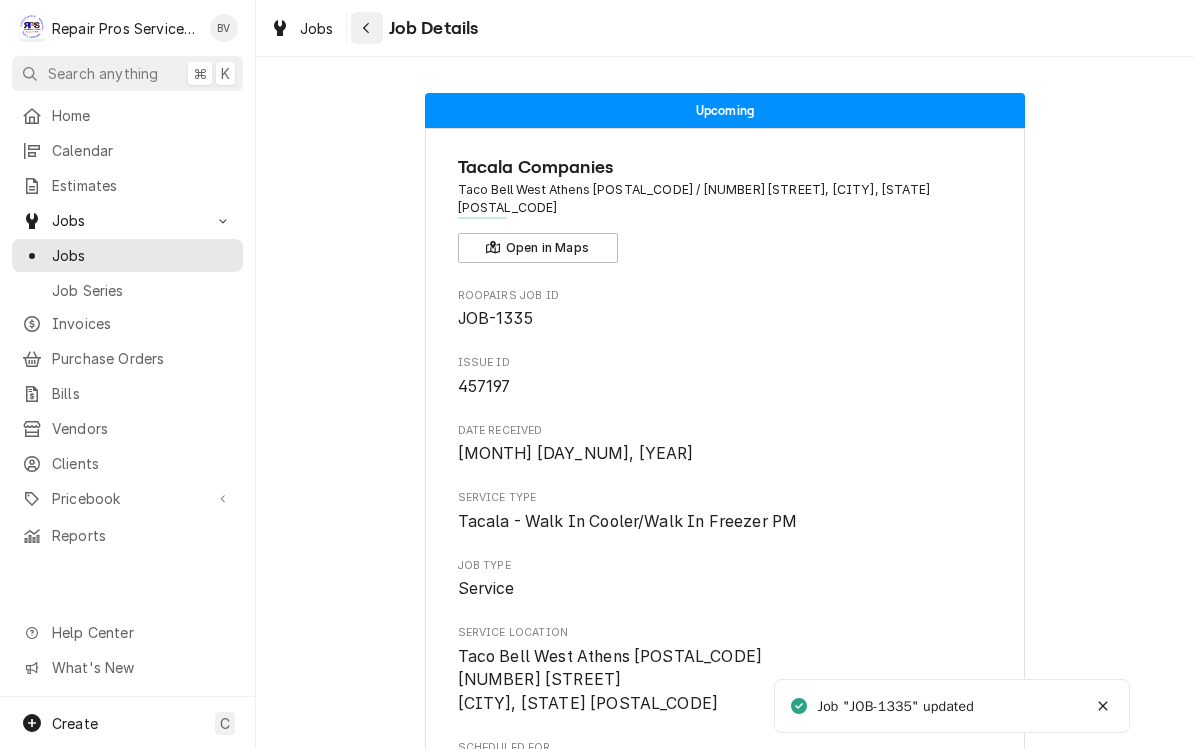 click at bounding box center [367, 28] 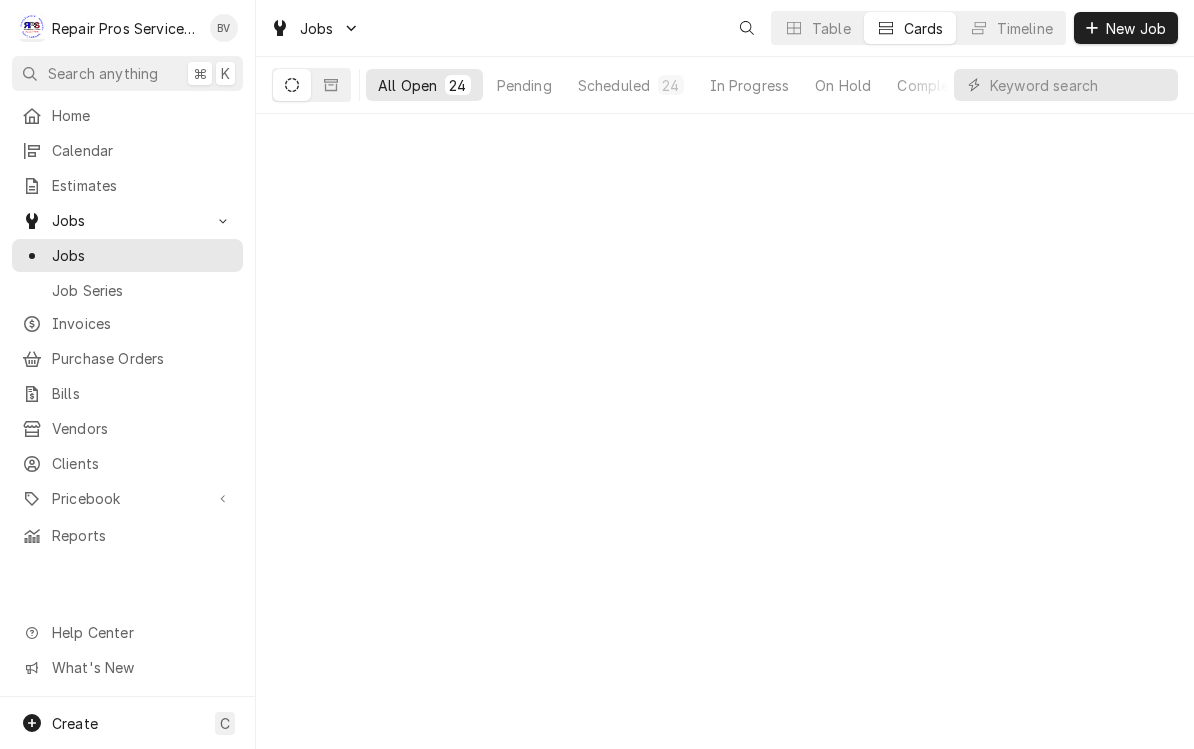 scroll, scrollTop: 0, scrollLeft: 0, axis: both 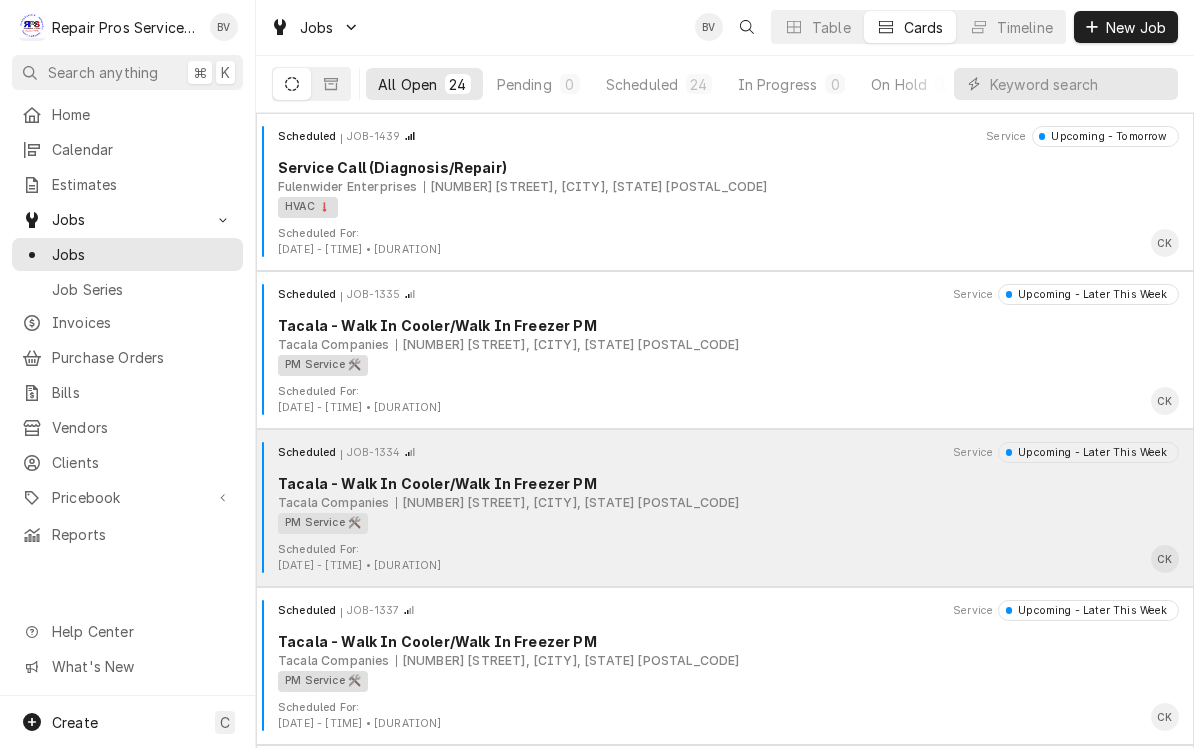 click on "PM Service 🛠️" at bounding box center (721, 524) 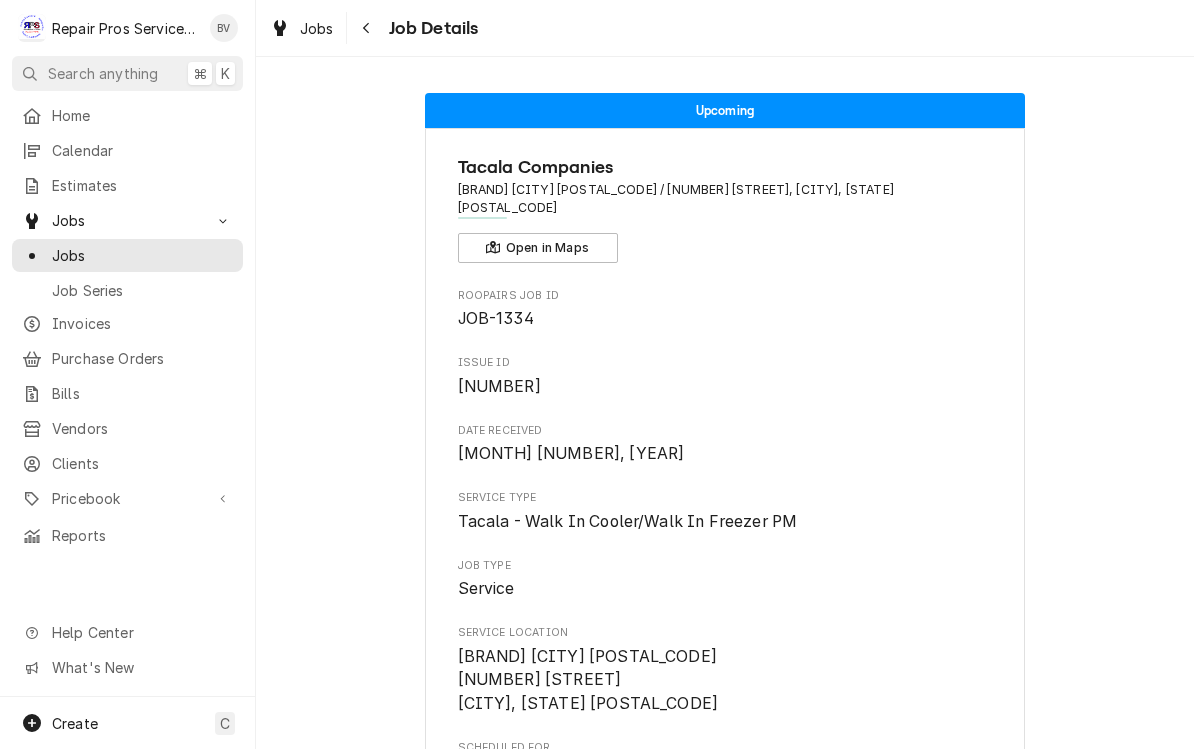scroll, scrollTop: 0, scrollLeft: 0, axis: both 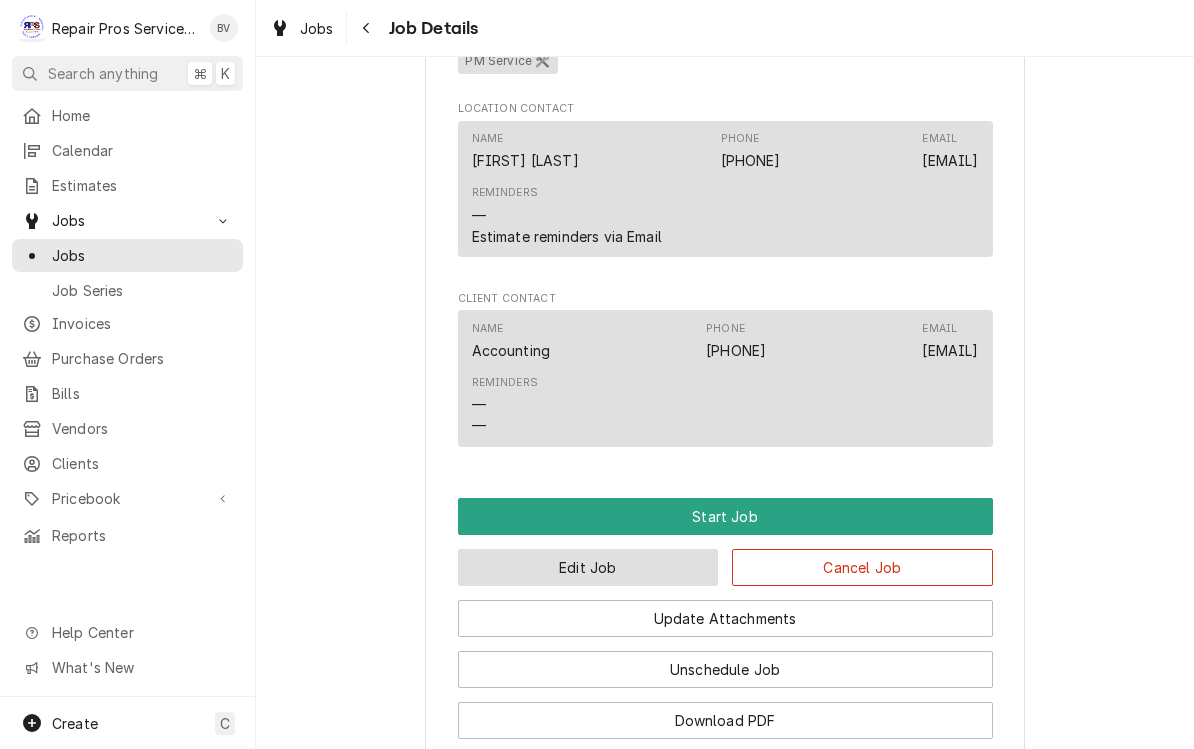 click on "Edit Job" at bounding box center [588, 567] 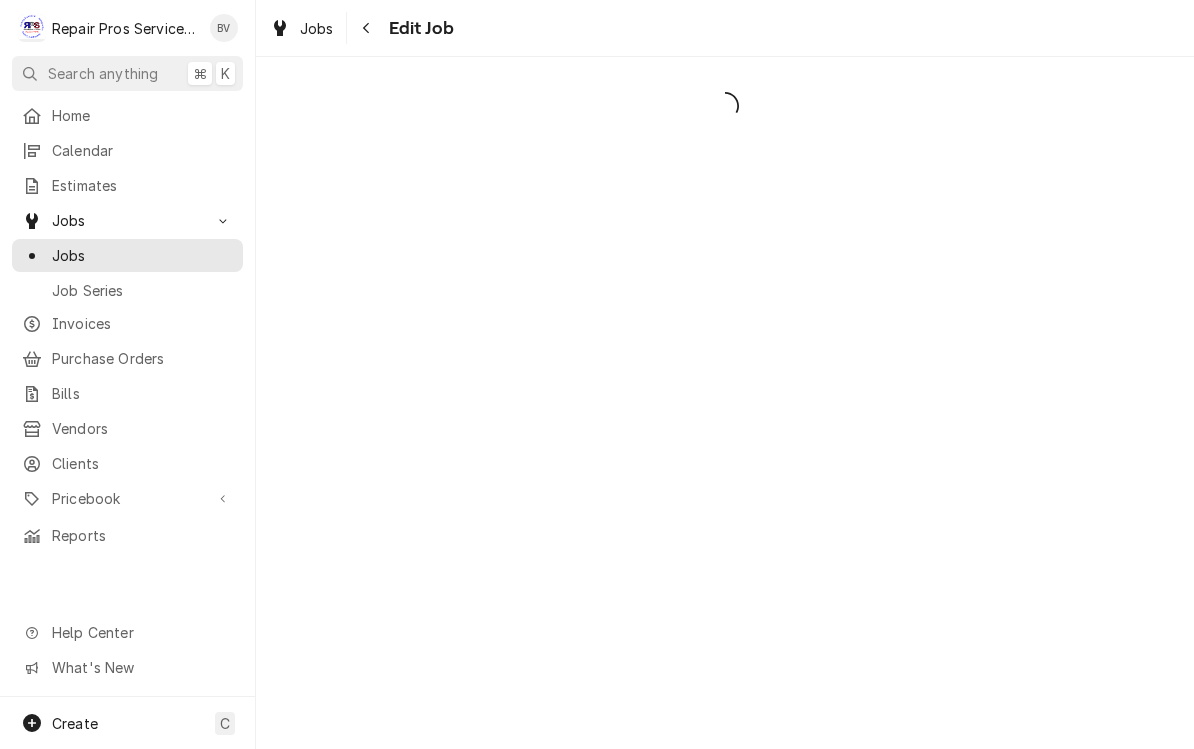 scroll, scrollTop: 0, scrollLeft: 0, axis: both 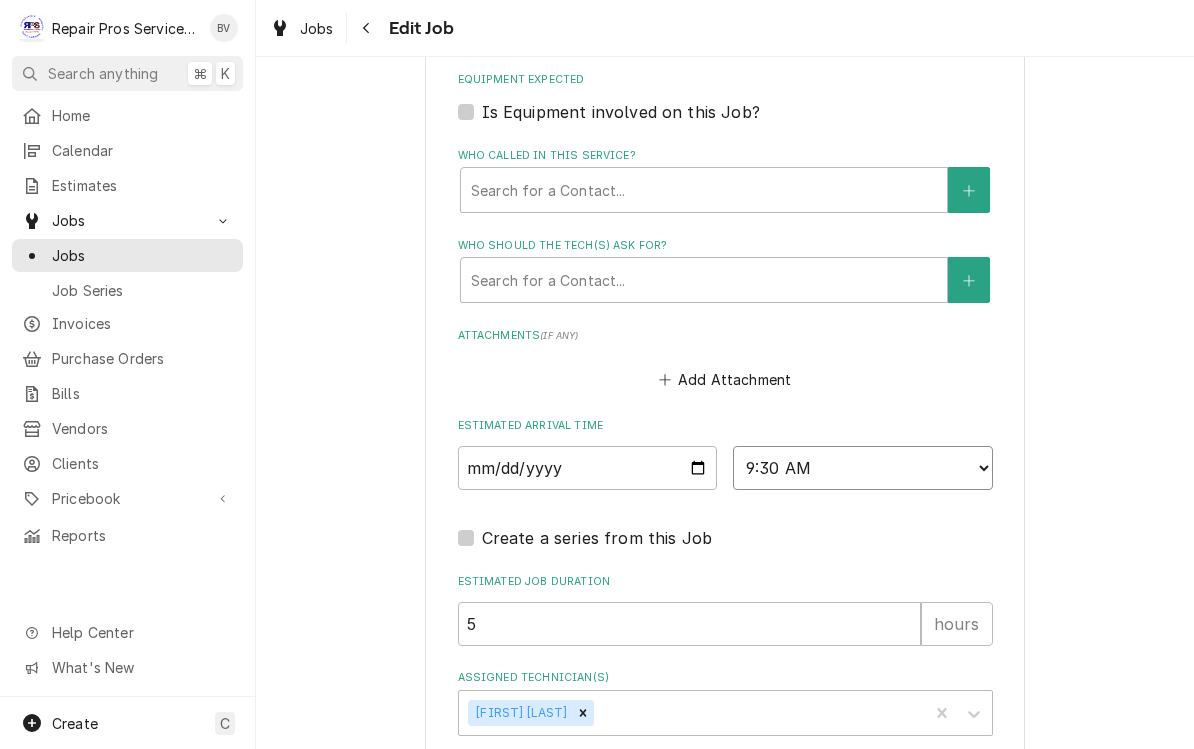click on "AM / PM 6:00 AM 6:15 AM 6:30 AM 6:45 AM 7:00 AM 7:15 AM 7:30 AM 7:45 AM 8:00 AM 8:15 AM 8:30 AM 8:45 AM 9:00 AM 9:15 AM 9:30 AM 9:45 AM 10:00 AM 10:15 AM 10:30 AM 10:45 AM 11:00 AM 11:15 AM 11:30 AM 11:45 AM 12:00 PM 12:15 PM 12:30 PM 12:45 PM 1:00 PM 1:15 PM 1:30 PM 1:45 PM 2:00 PM 2:15 PM 2:30 PM 2:45 PM 3:00 PM 3:15 PM 3:30 PM 3:45 PM 4:00 PM 4:15 PM 4:30 PM 4:45 PM 5:00 PM 5:15 PM 5:30 PM 5:45 PM 6:00 PM 6:15 PM 6:30 PM 6:45 PM 7:00 PM 7:15 PM 7:30 PM 7:45 PM 8:00 PM 8:15 PM 8:30 PM 8:45 PM 9:00 PM 9:15 PM 9:30 PM 9:45 PM 10:00 PM 10:15 PM 10:30 PM 10:45 PM 11:00 PM 11:15 PM 11:30 PM 11:45 PM 12:00 AM 12:15 AM 12:30 AM 12:45 AM 1:00 AM 1:15 AM 1:30 AM 1:45 AM 2:00 AM 2:15 AM 2:30 AM 2:45 AM 3:00 AM 3:15 AM 3:30 AM 3:45 AM 4:00 AM 4:15 AM 4:30 AM 4:45 AM 5:00 AM 5:15 AM 5:30 AM 5:45 AM" at bounding box center [863, 468] 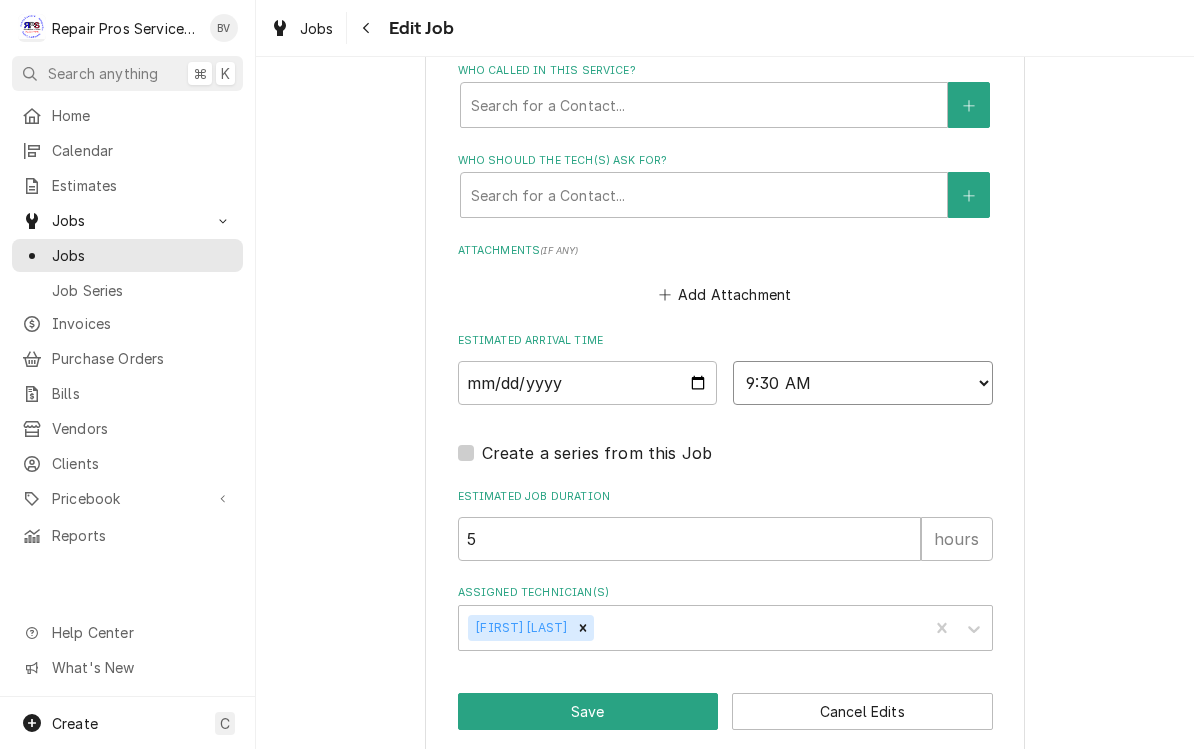 scroll, scrollTop: 3546, scrollLeft: 0, axis: vertical 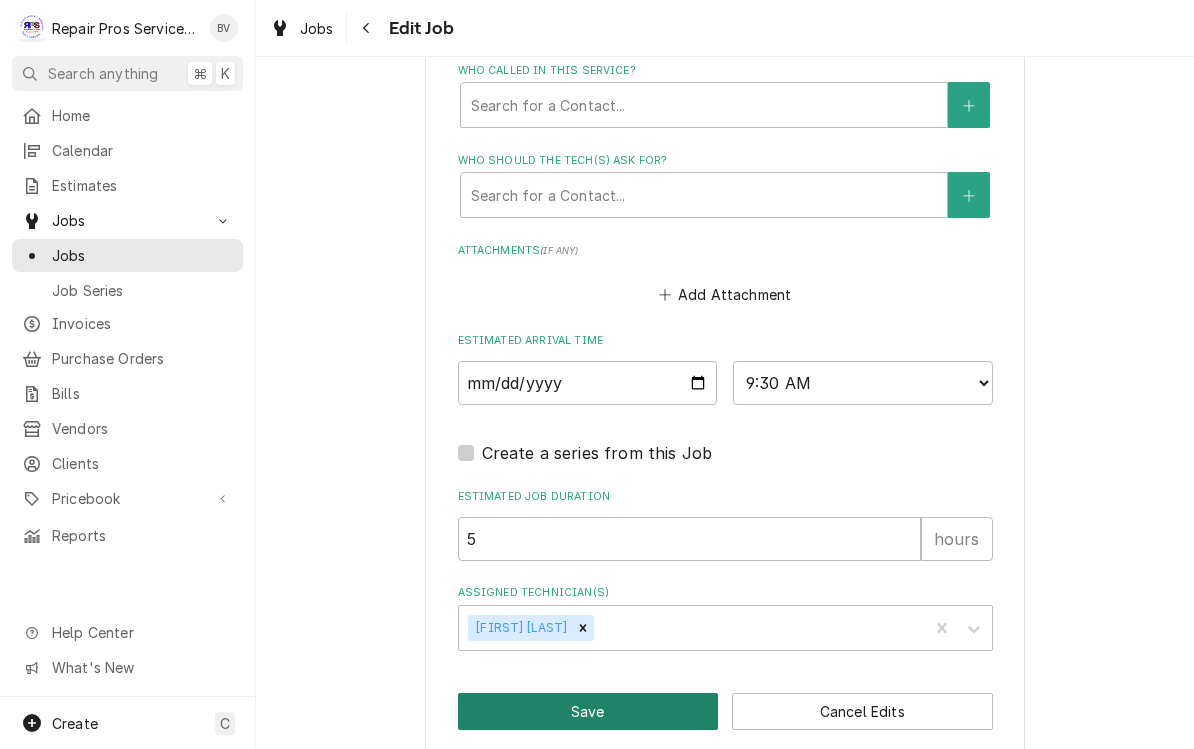 click on "Save" at bounding box center (588, 711) 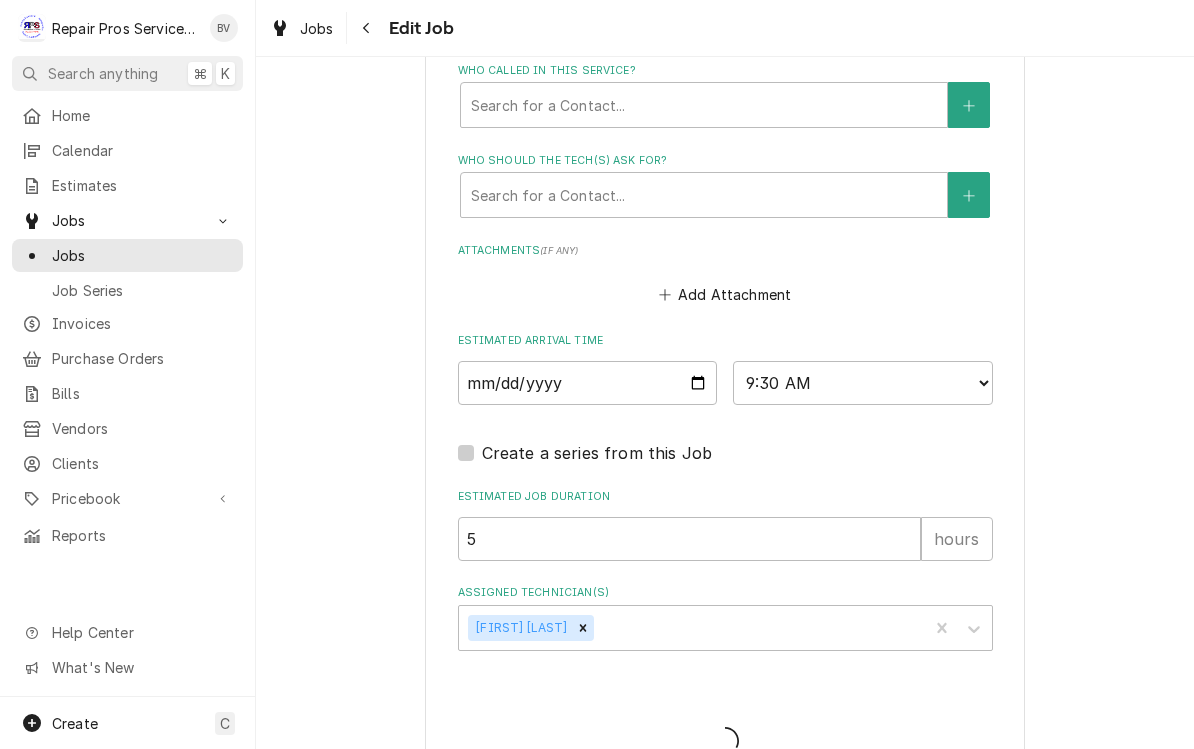 type on "x" 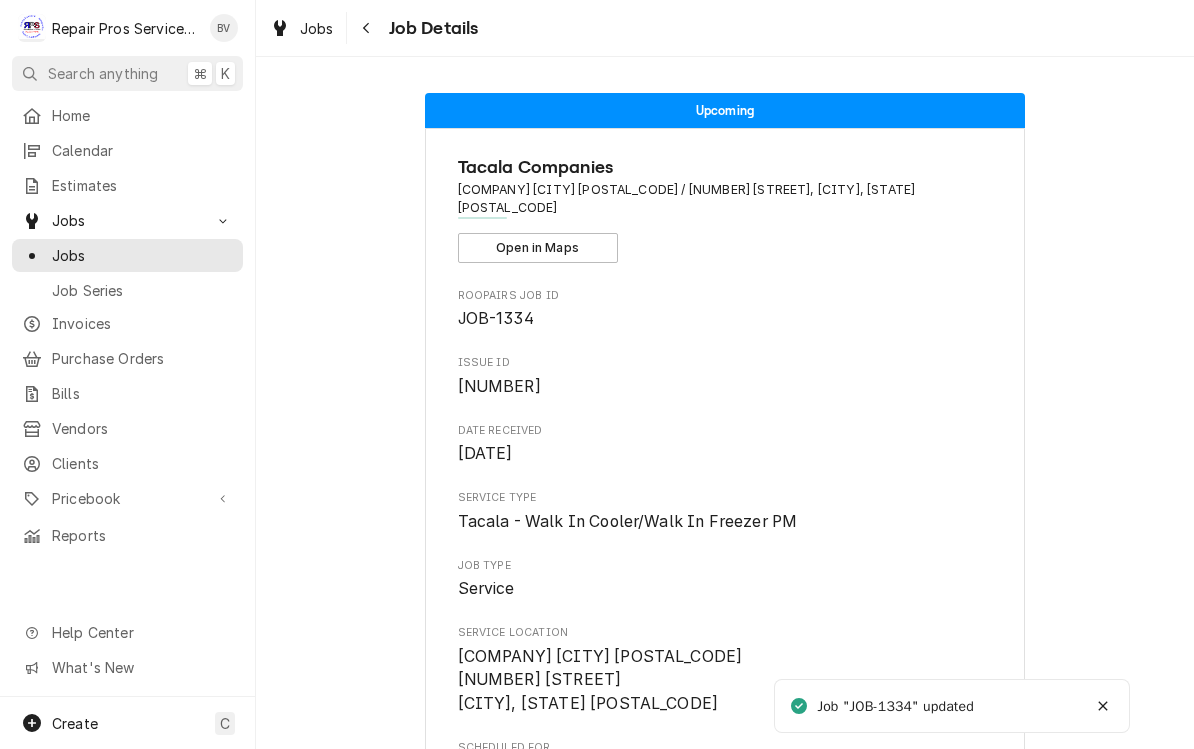 scroll, scrollTop: 0, scrollLeft: 0, axis: both 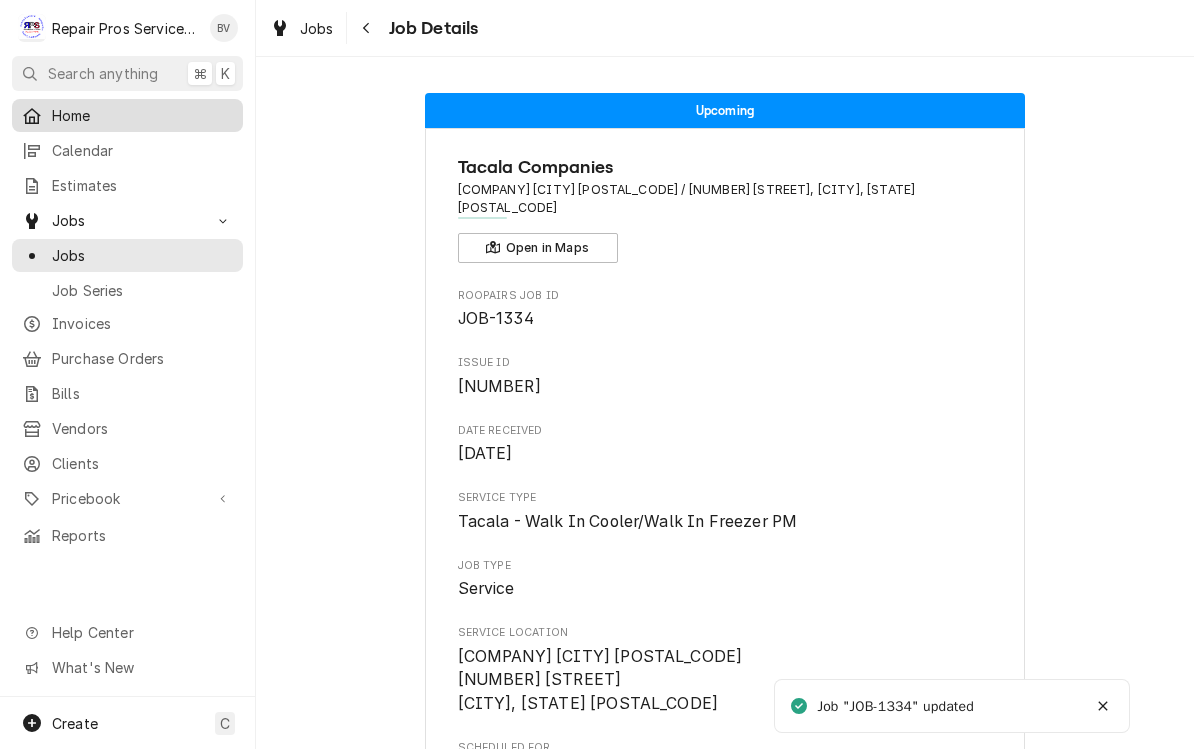 click on "Home" at bounding box center (142, 115) 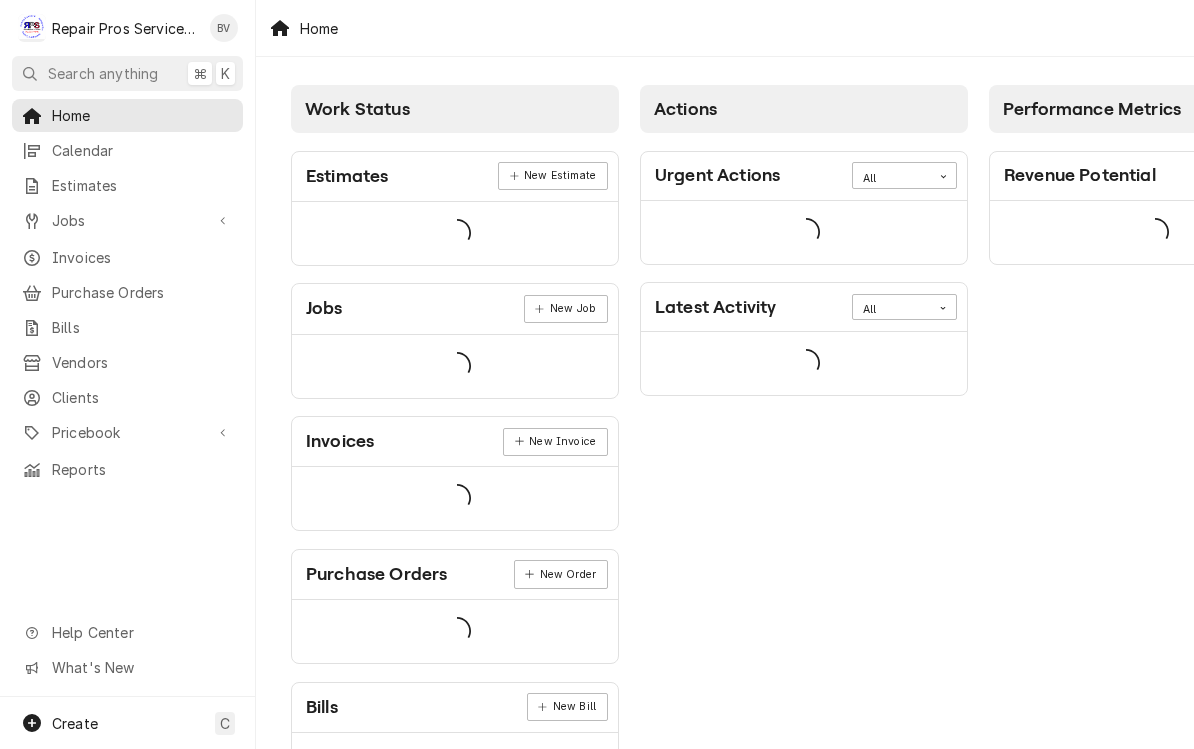 scroll, scrollTop: 0, scrollLeft: 0, axis: both 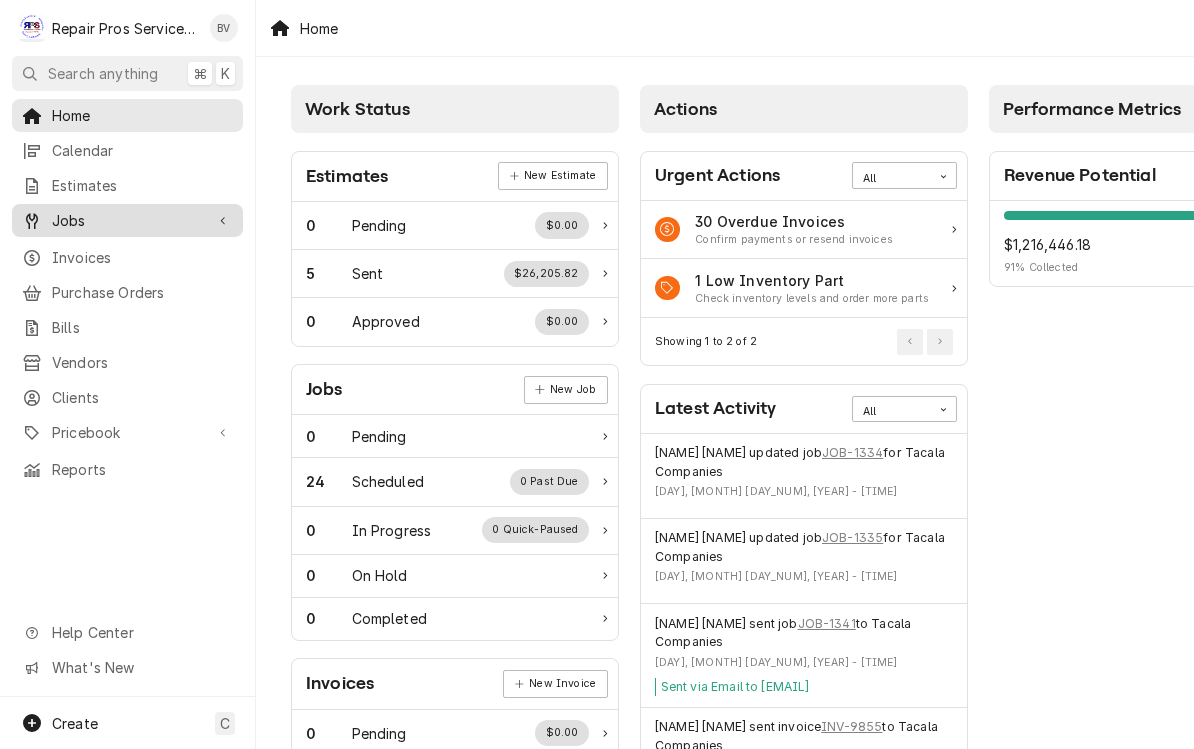 click on "Jobs" at bounding box center (127, 220) 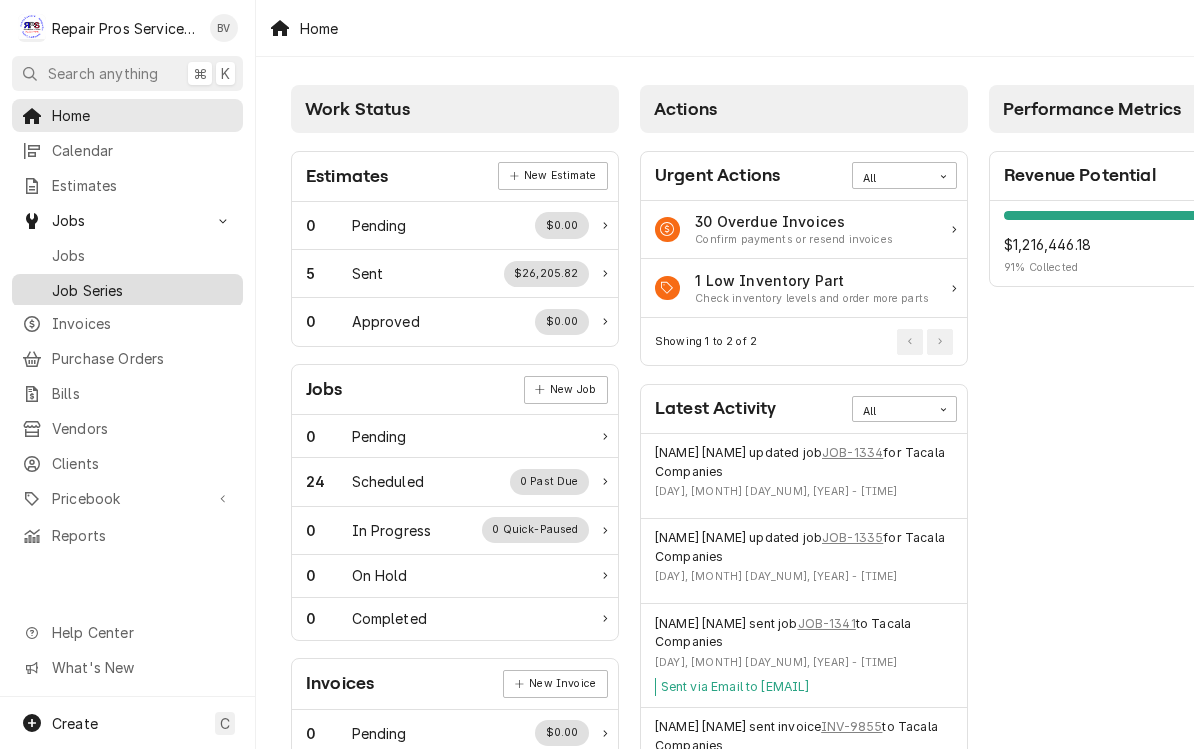 click on "Job Series" at bounding box center [127, 290] 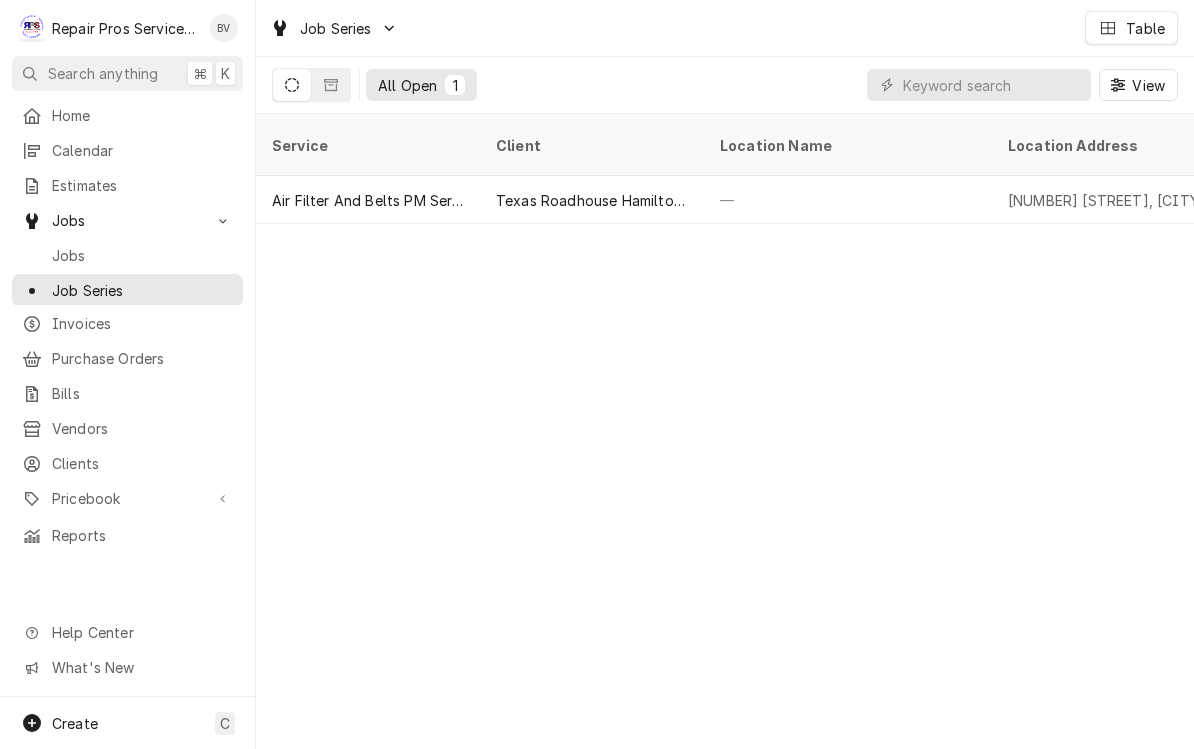 scroll, scrollTop: 0, scrollLeft: 0, axis: both 